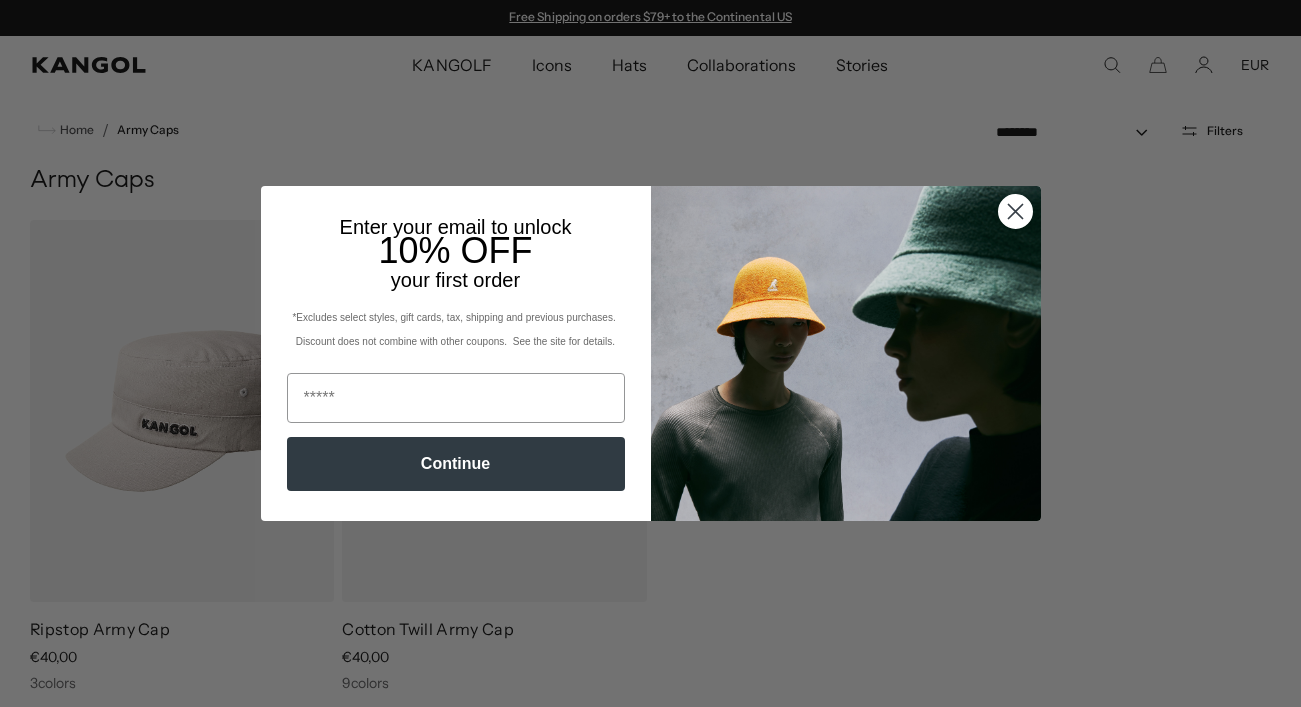 scroll, scrollTop: 0, scrollLeft: 0, axis: both 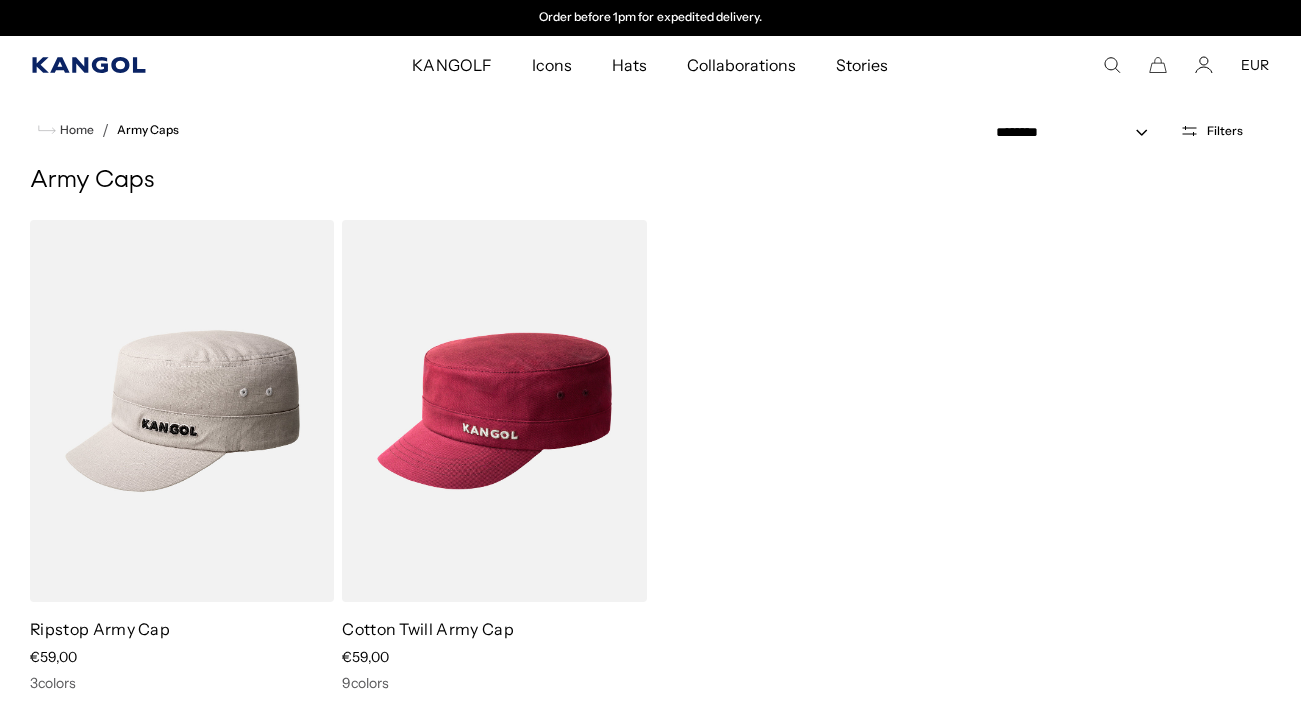 click 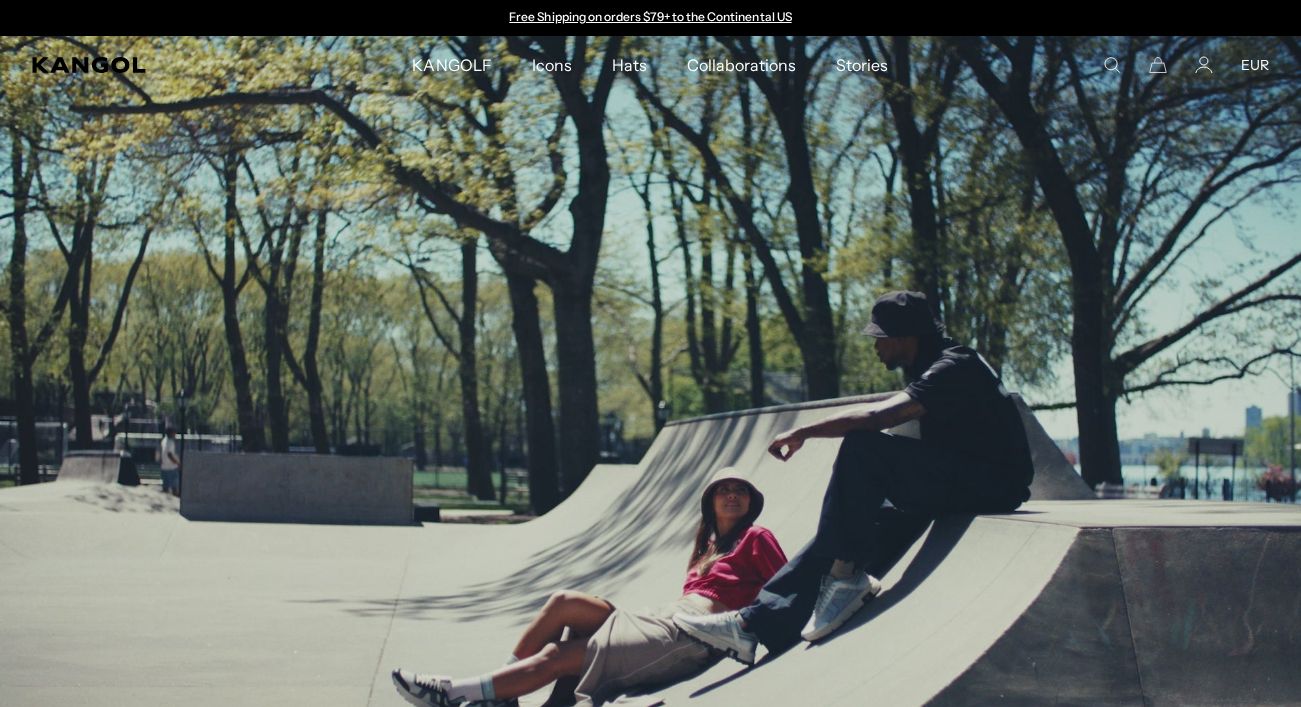 scroll, scrollTop: 0, scrollLeft: 0, axis: both 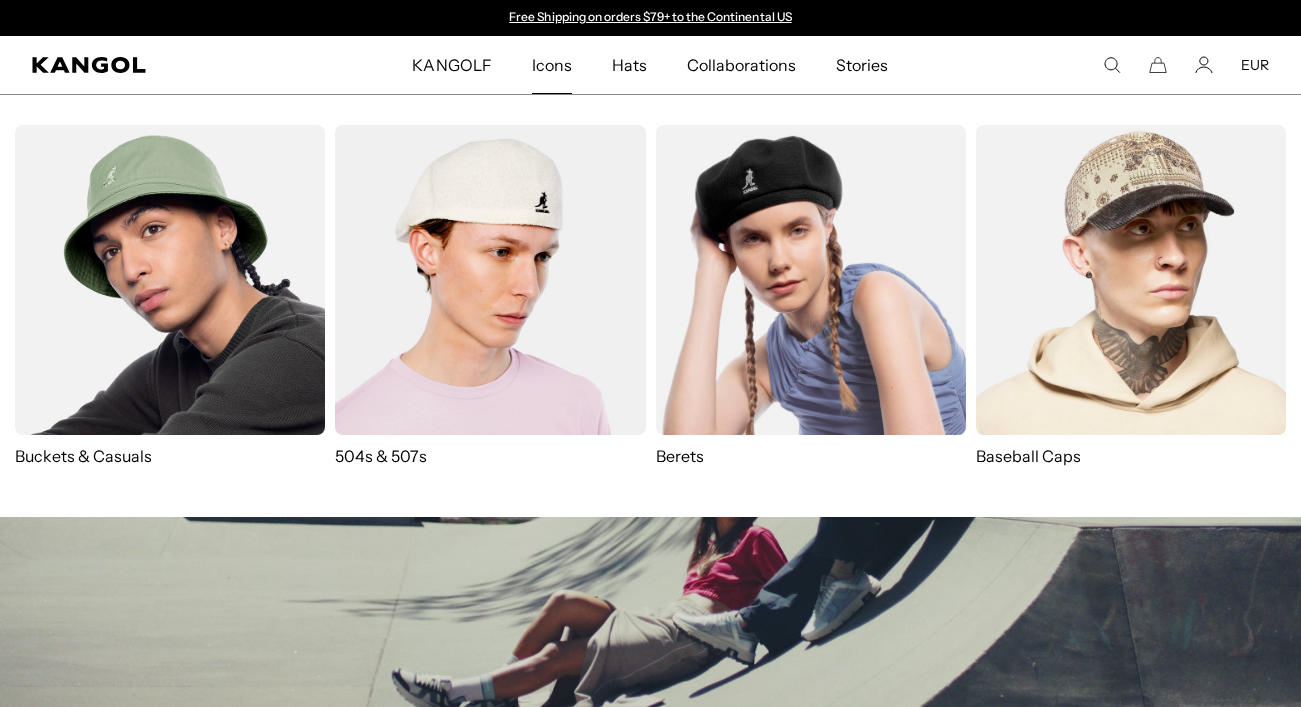 click at bounding box center [490, 280] 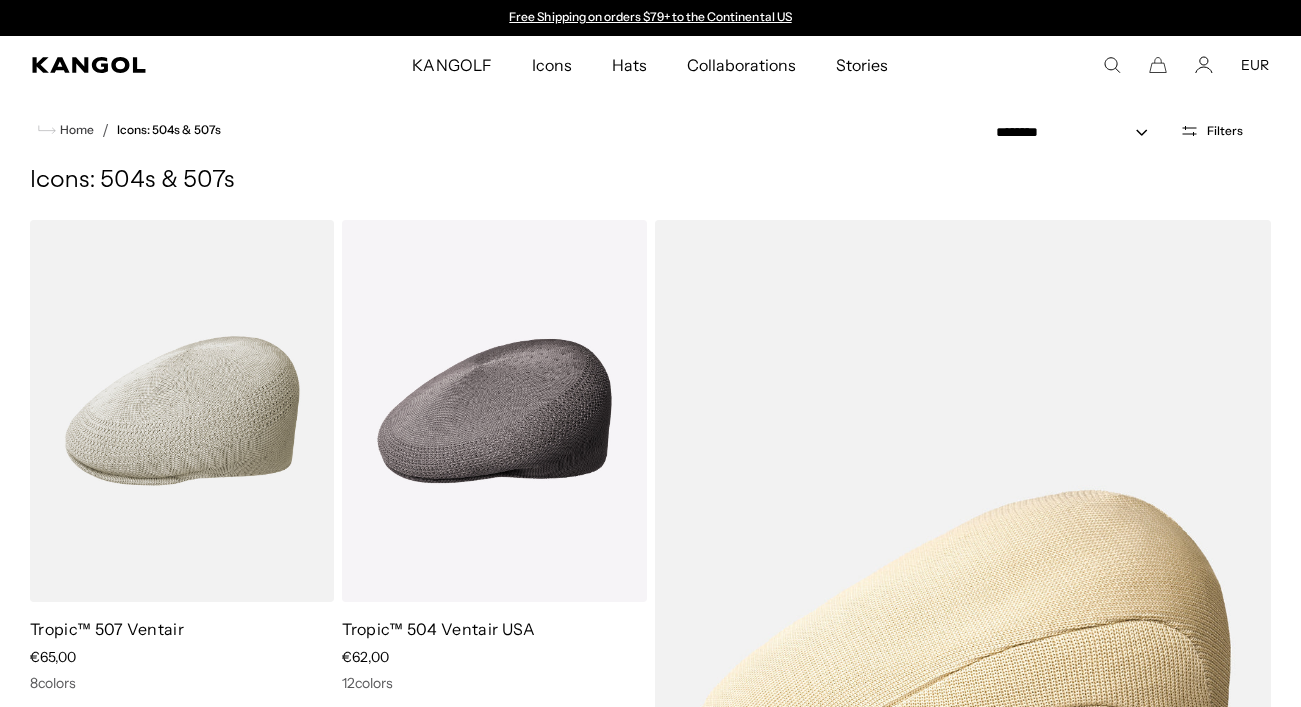scroll, scrollTop: 0, scrollLeft: 0, axis: both 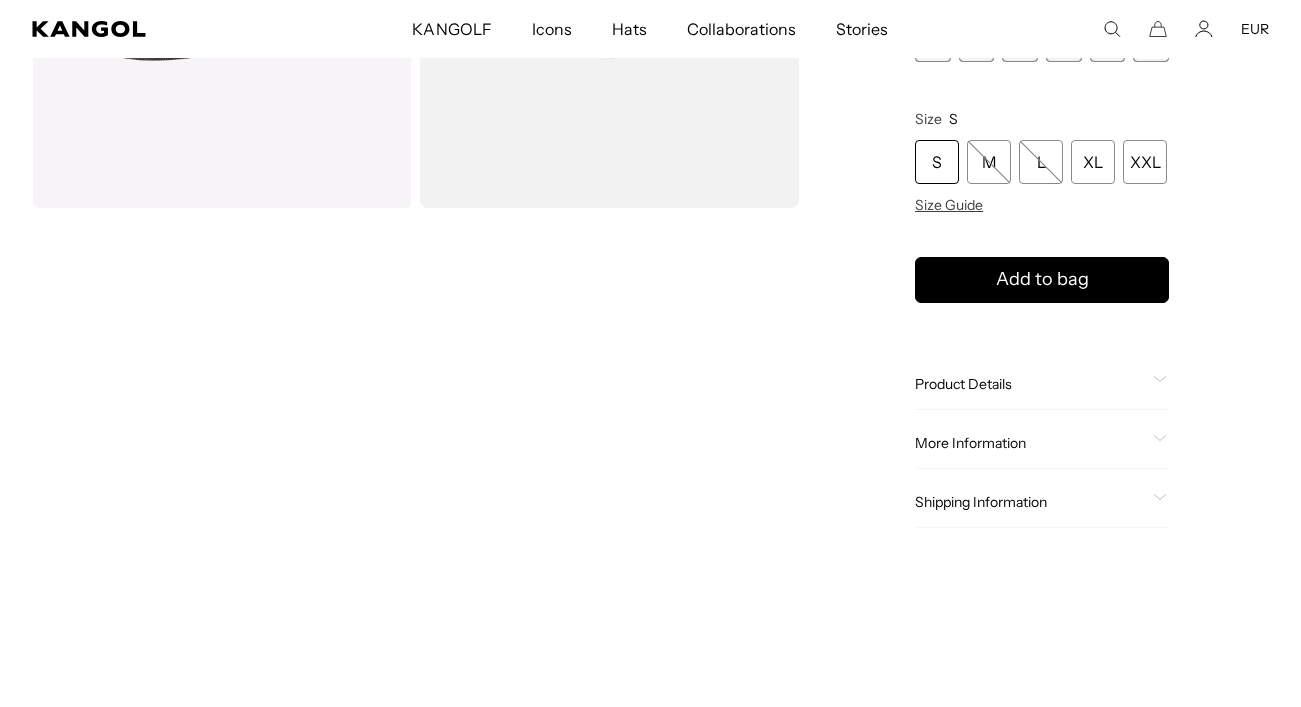 click on "Product Details" 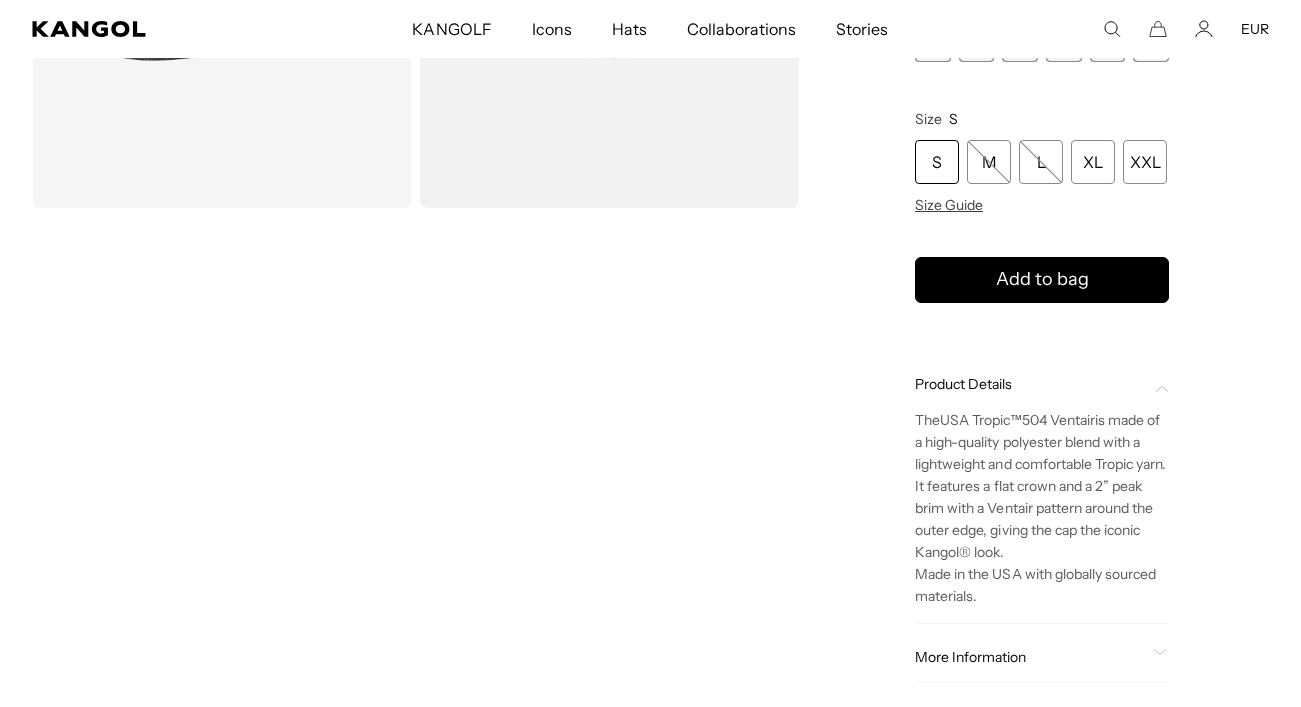 scroll, scrollTop: 0, scrollLeft: 412, axis: horizontal 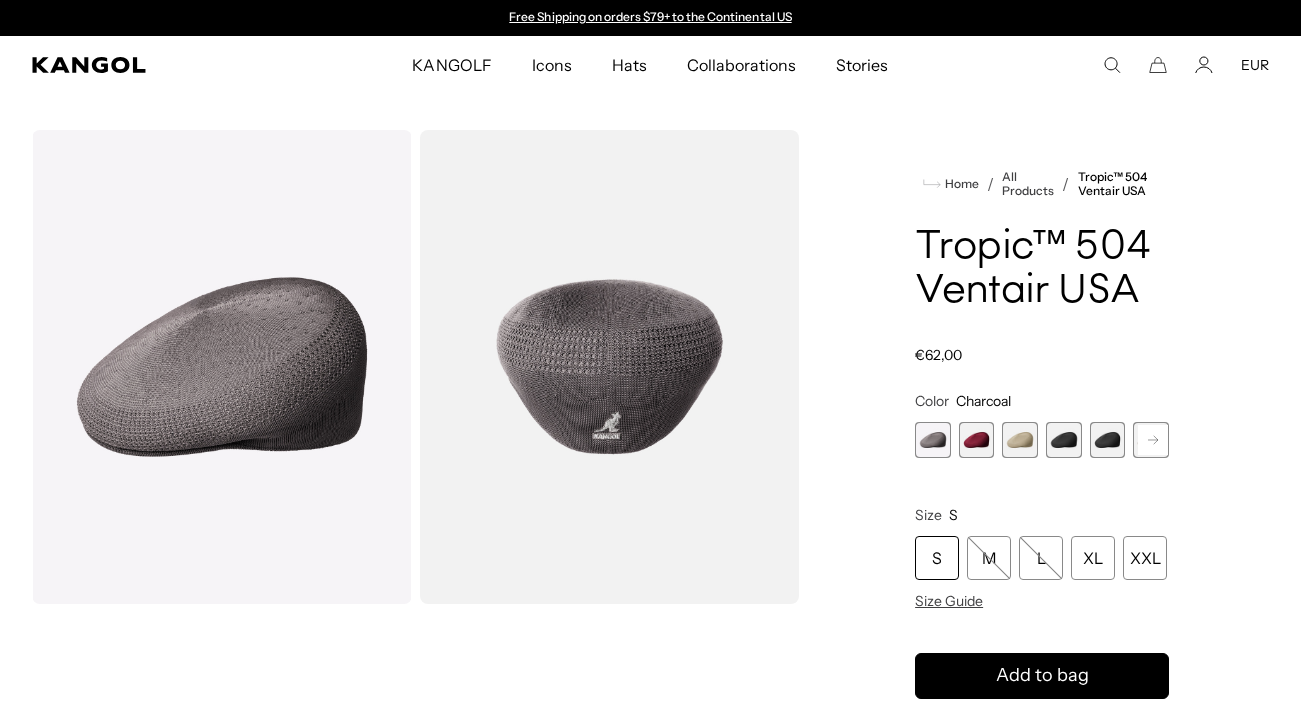 click at bounding box center (222, 367) 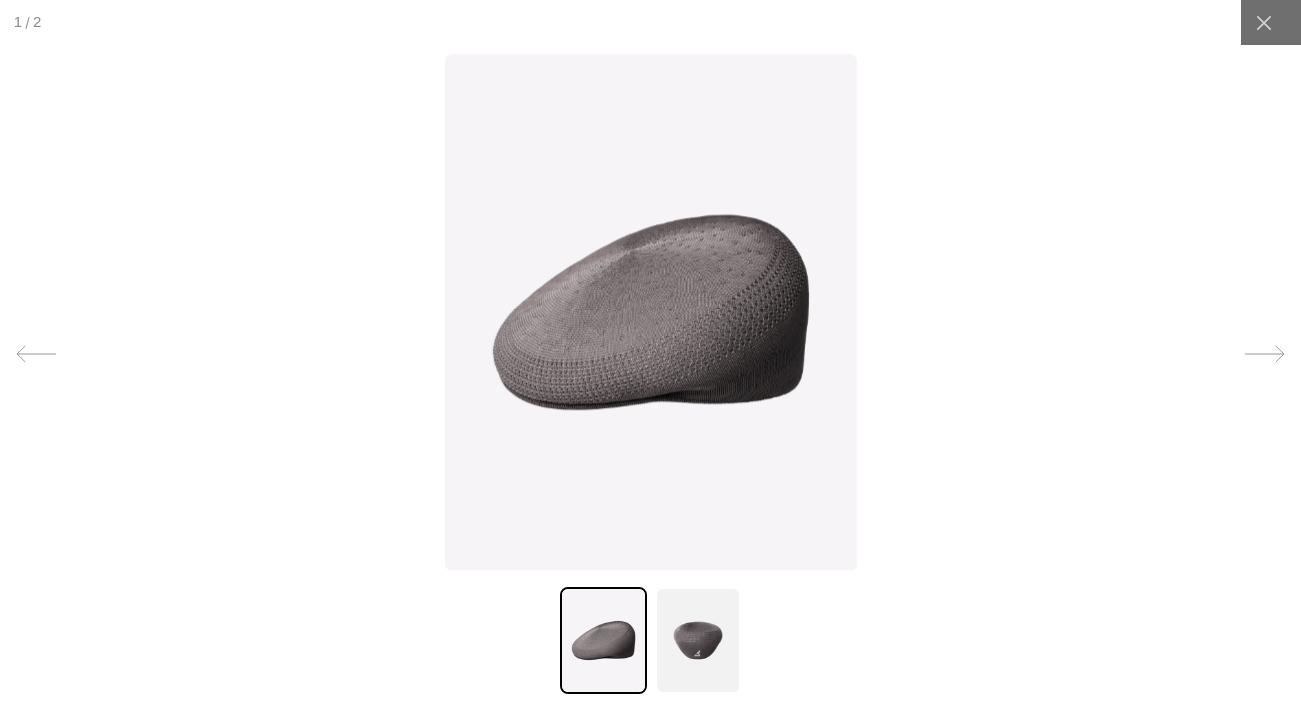scroll, scrollTop: 0, scrollLeft: 412, axis: horizontal 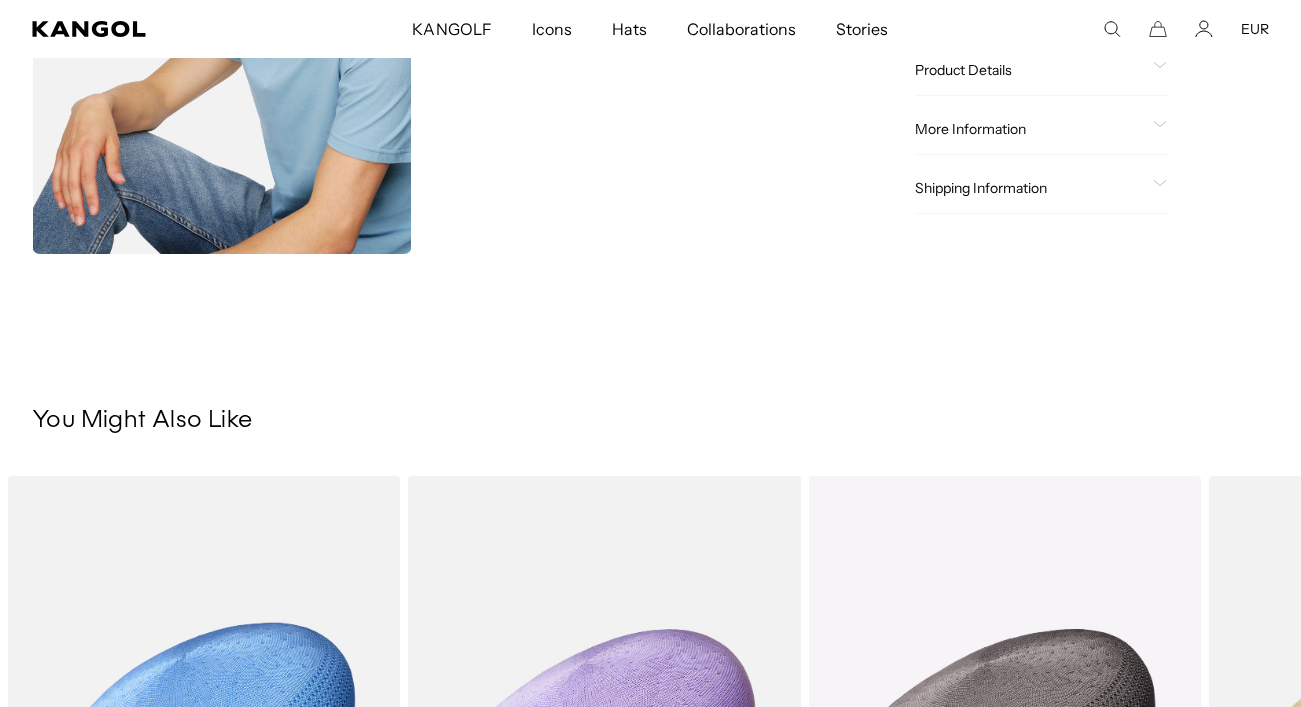 click on "Product Details" 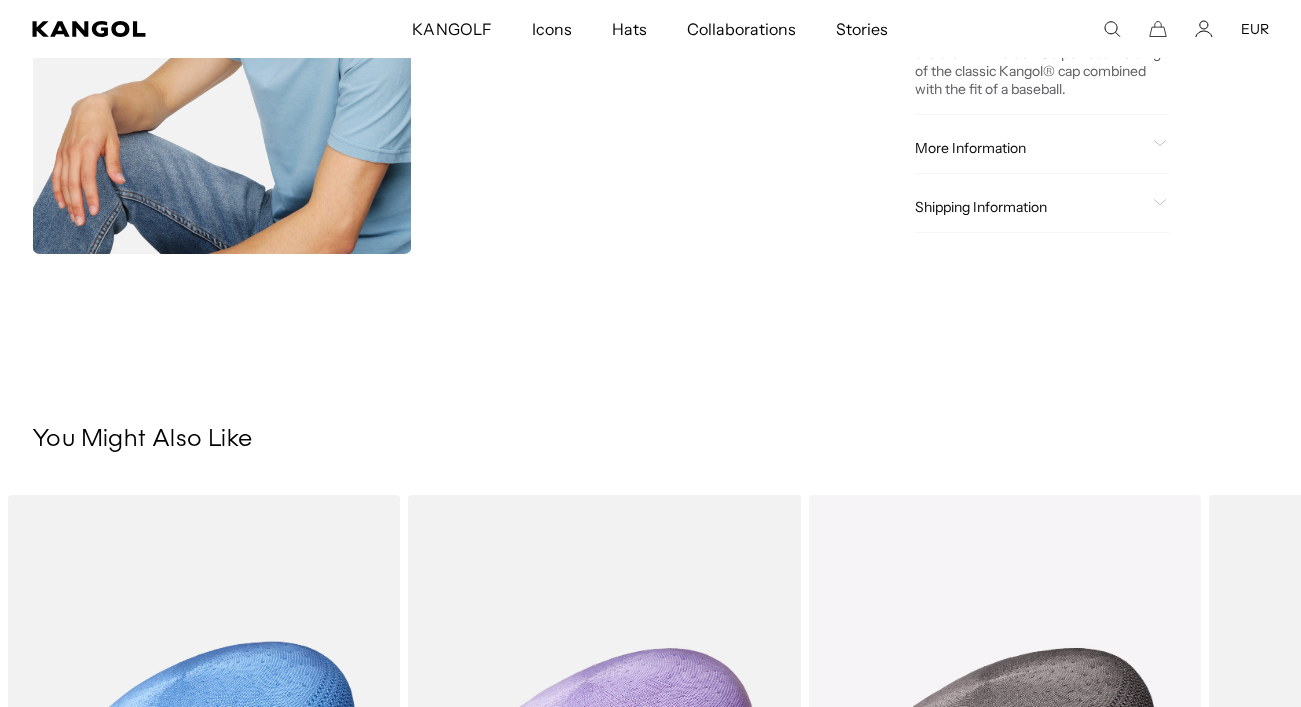 scroll, scrollTop: 777, scrollLeft: 0, axis: vertical 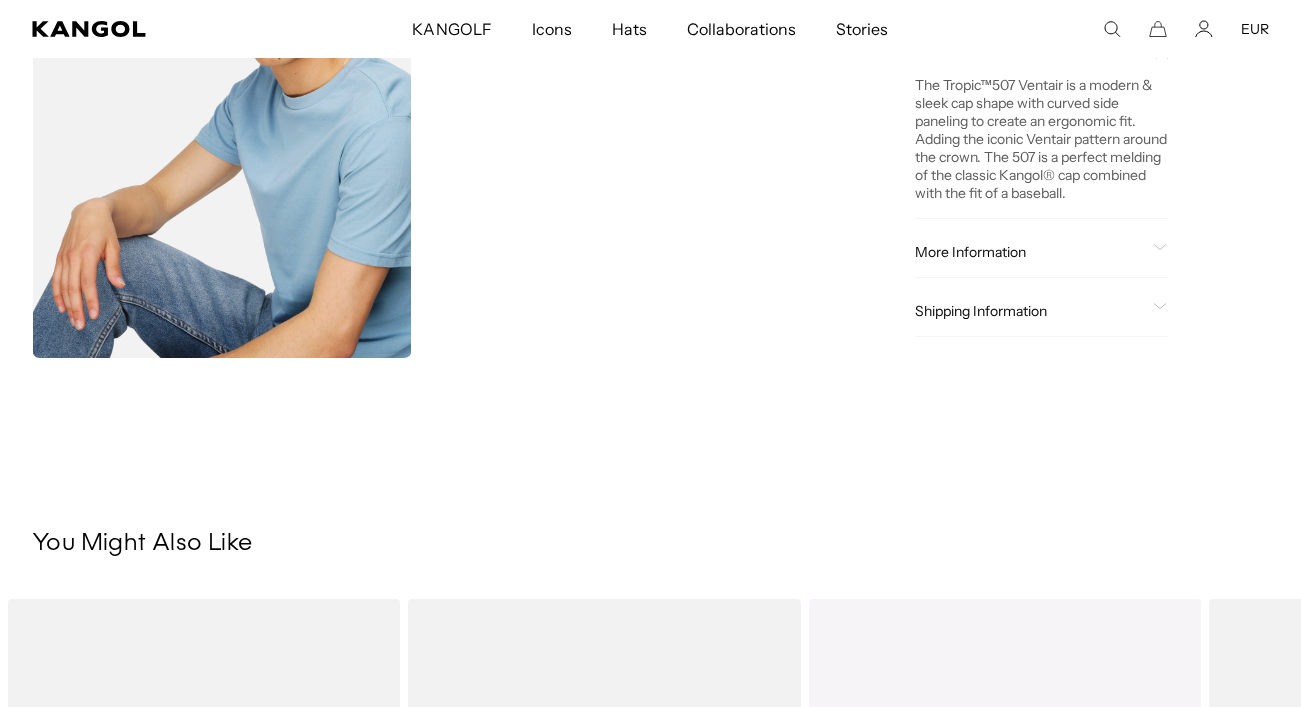 click on "More Information
Style ID
K3208HT
Shape
Ivy Cap
Fabrication
Tropic
Material
65% Polyester, 35% Modacrylic
Brim
1 3/4" Peak
Crown
Flat
USA Made or Imported
Imported" 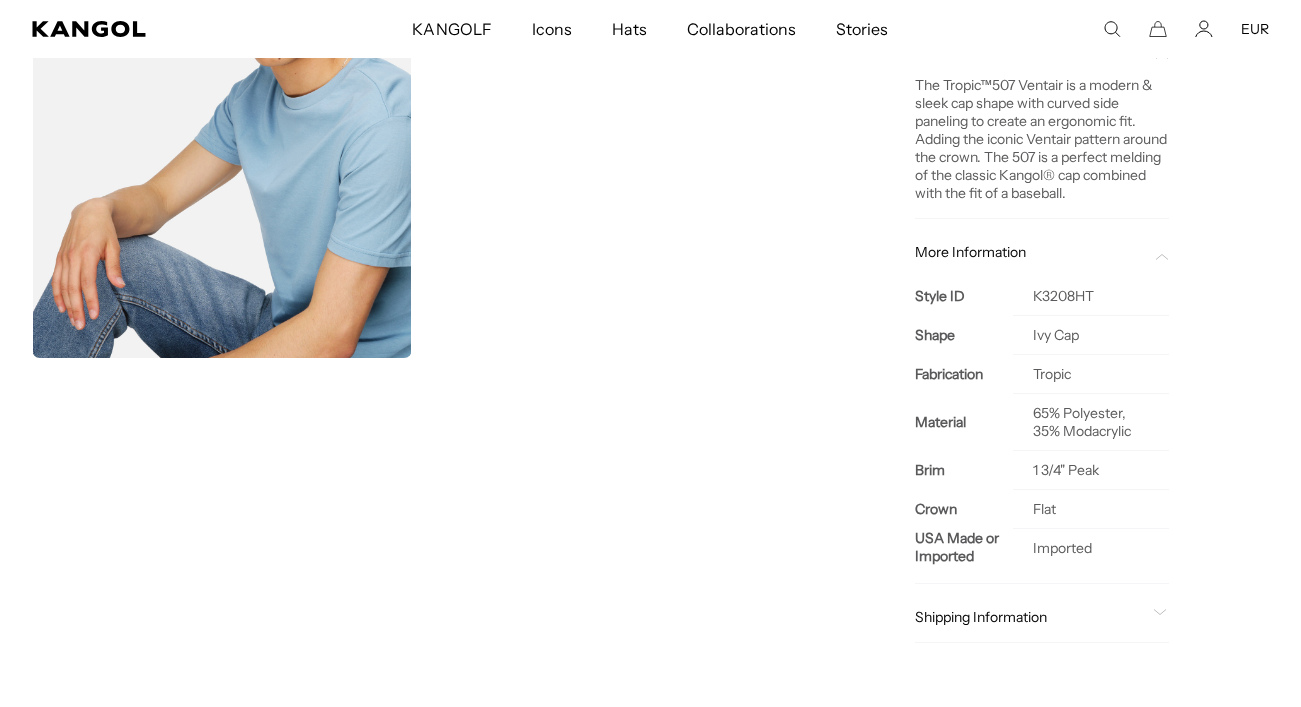 scroll, scrollTop: 0, scrollLeft: 412, axis: horizontal 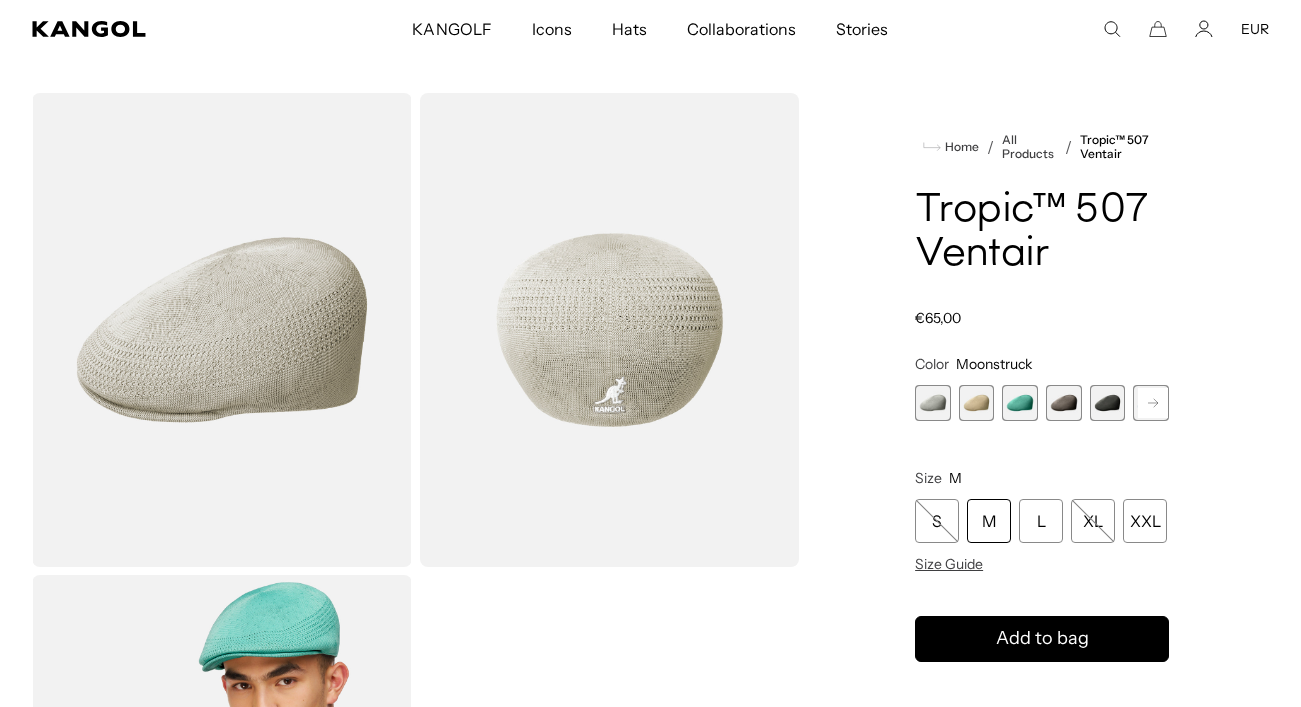 click at bounding box center (1064, 403) 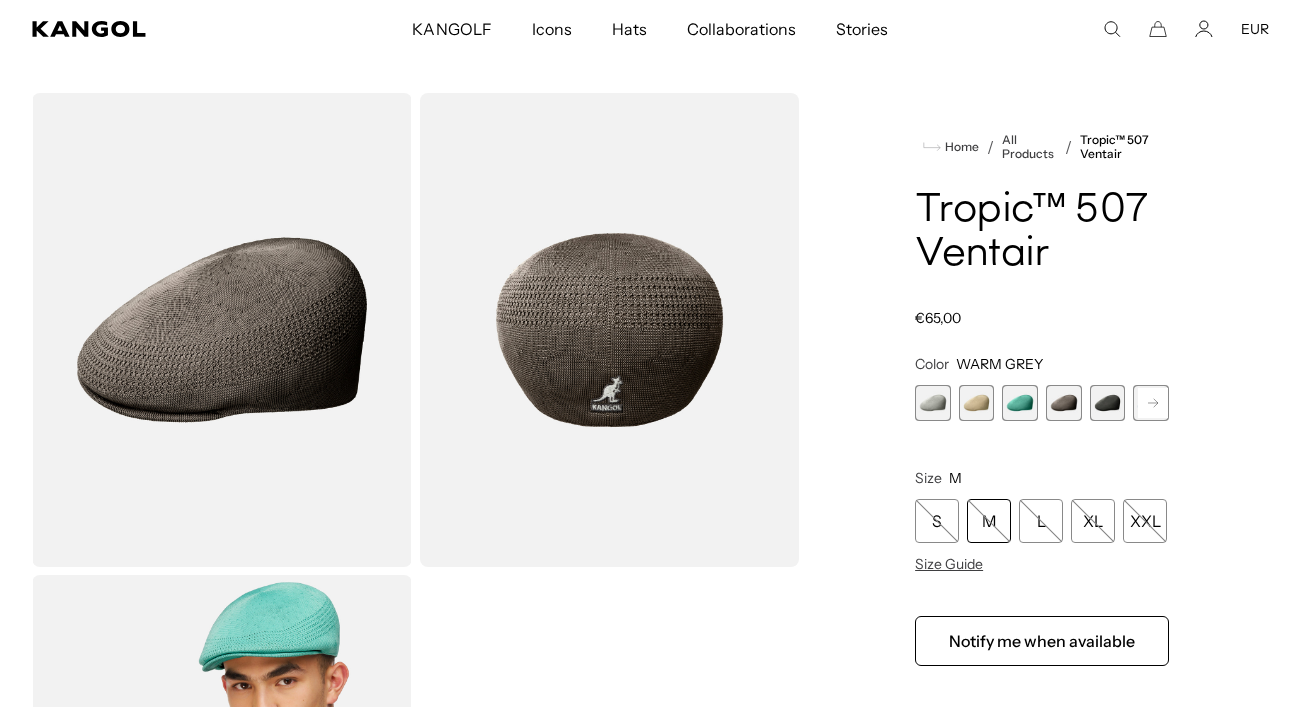 scroll, scrollTop: 0, scrollLeft: 412, axis: horizontal 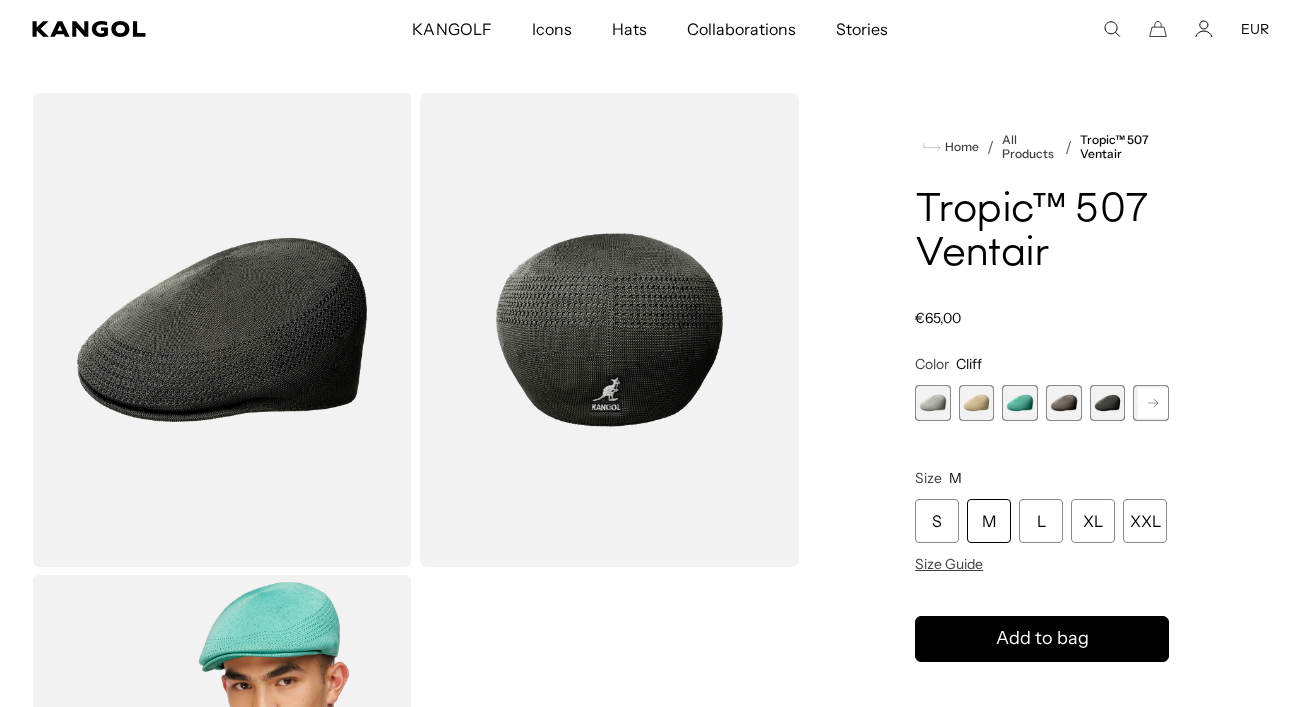 click at bounding box center [1064, 403] 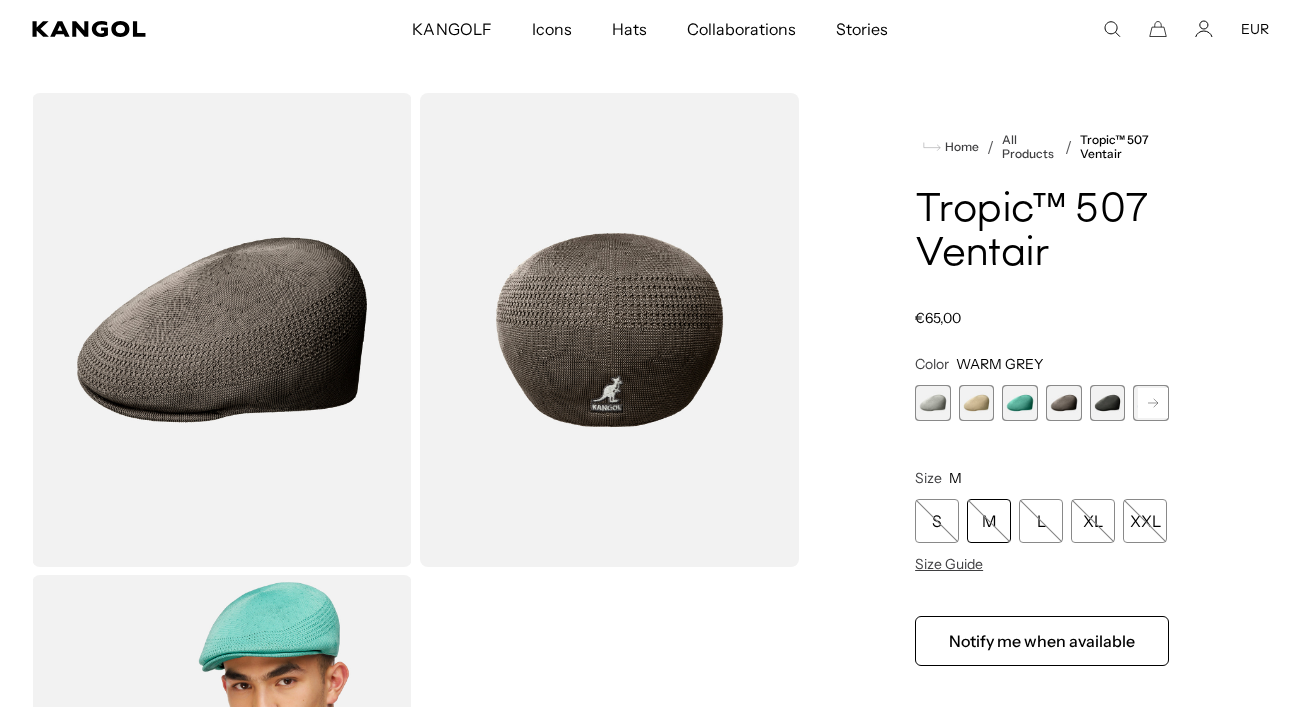 scroll, scrollTop: 0, scrollLeft: 412, axis: horizontal 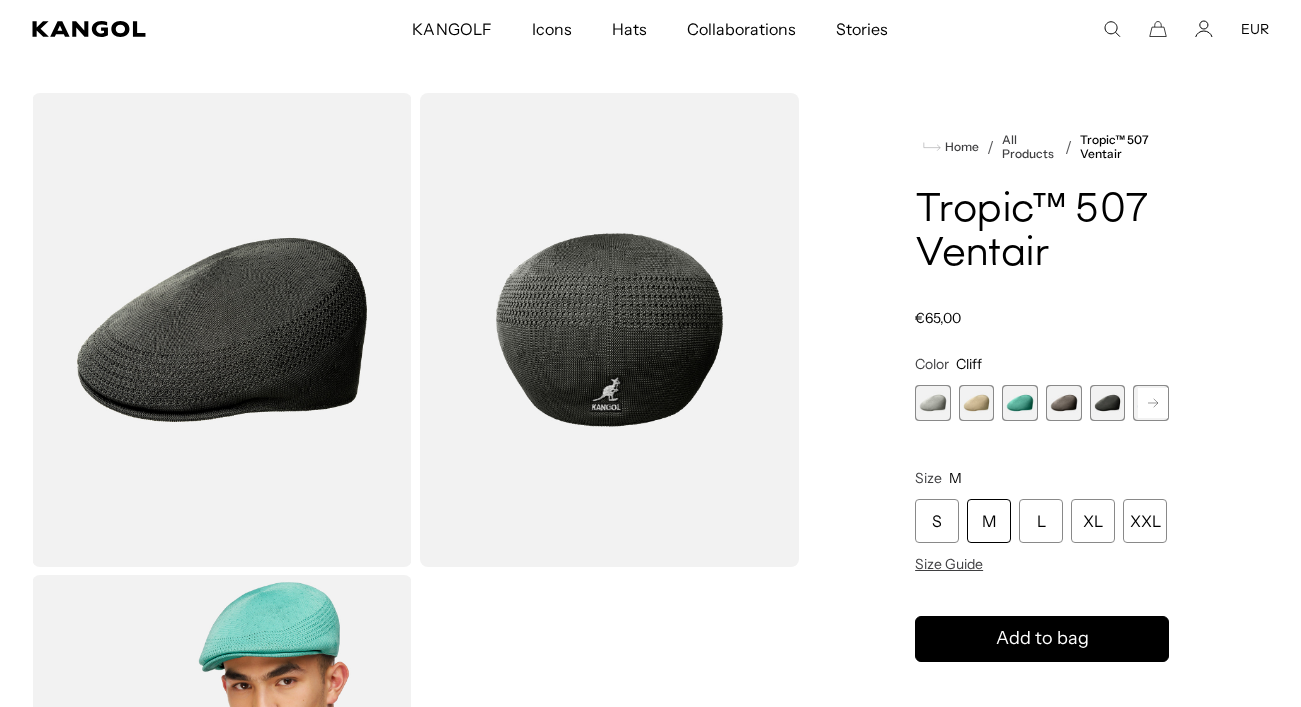 click 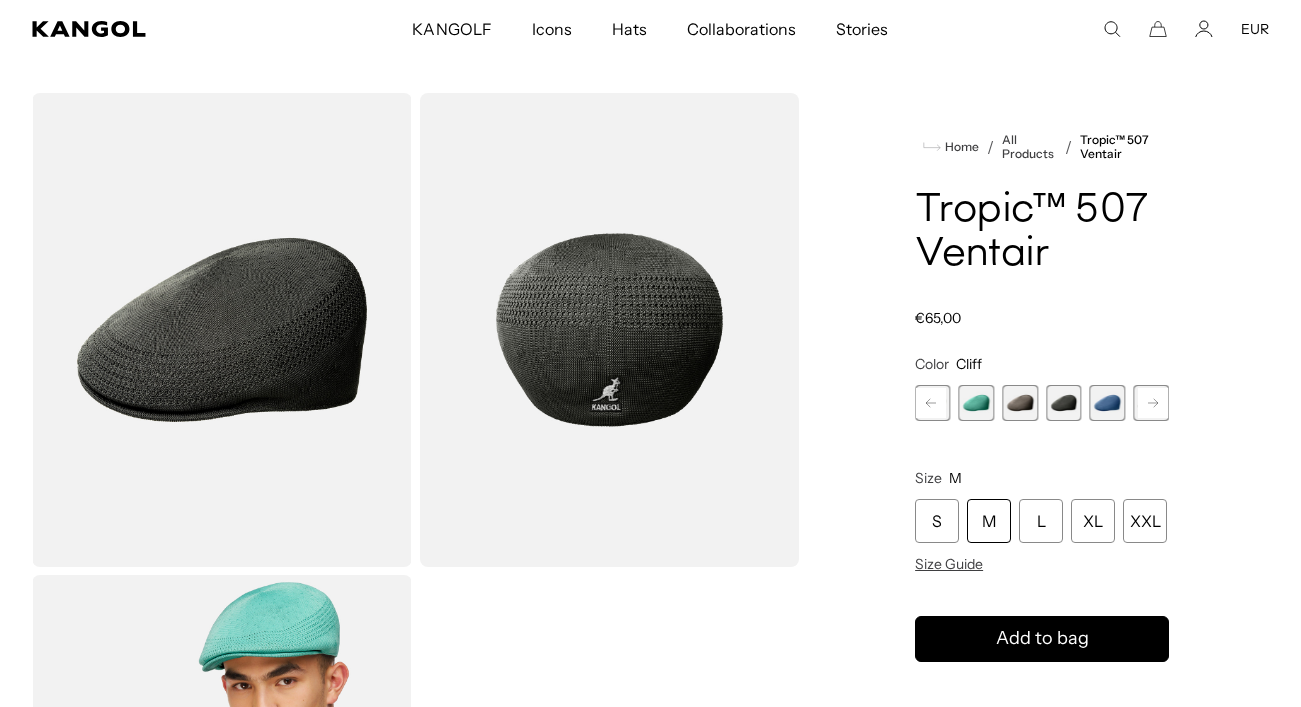 click at bounding box center [1108, 403] 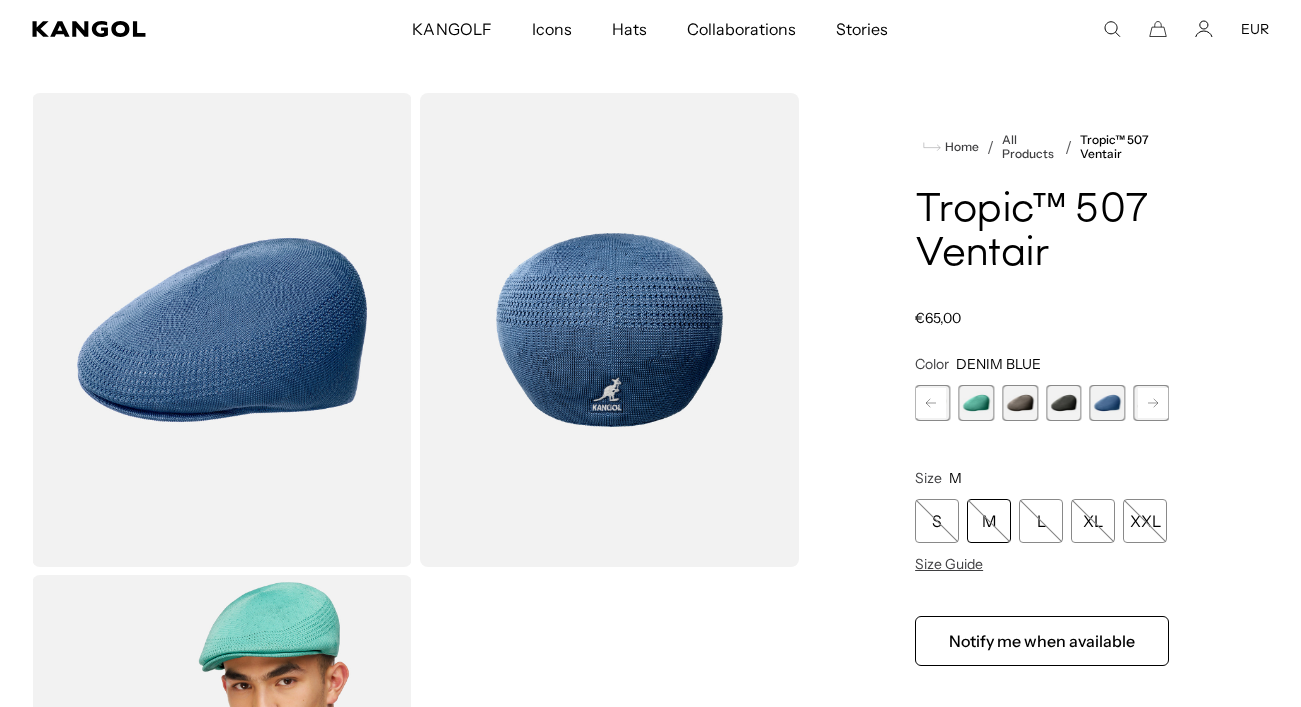 scroll, scrollTop: 0, scrollLeft: 412, axis: horizontal 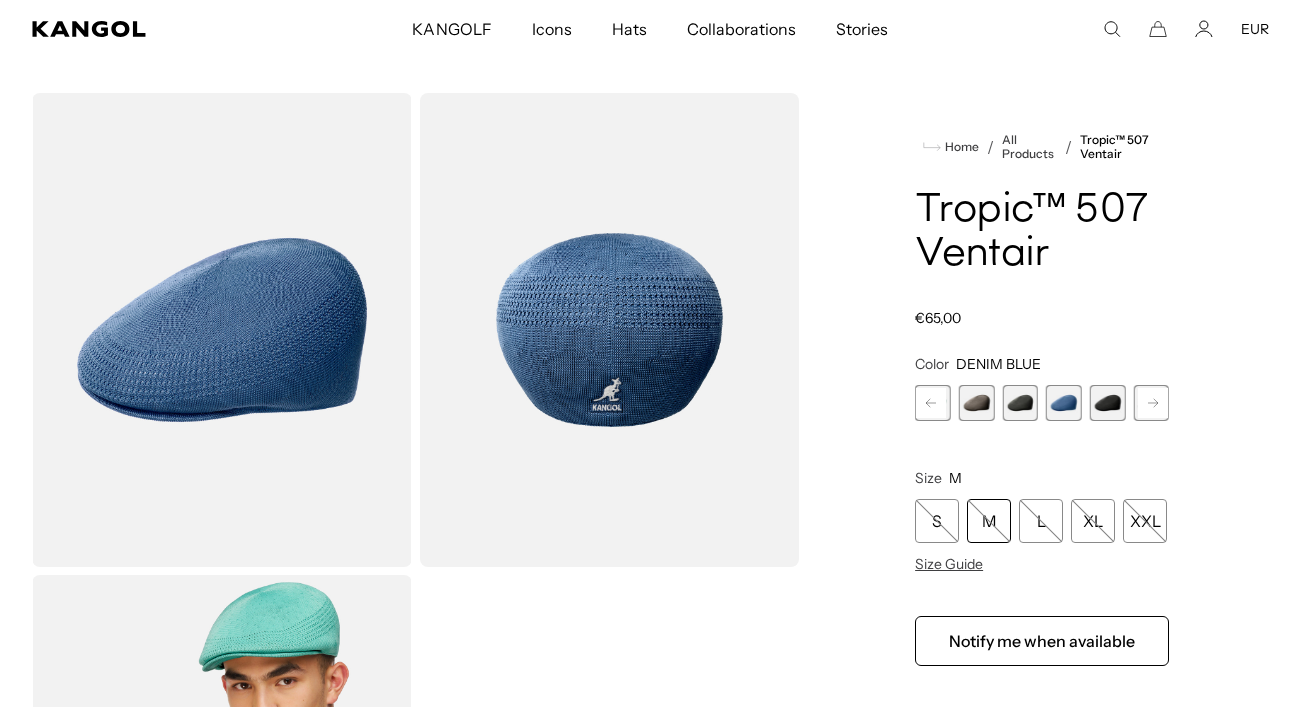 click at bounding box center (1108, 403) 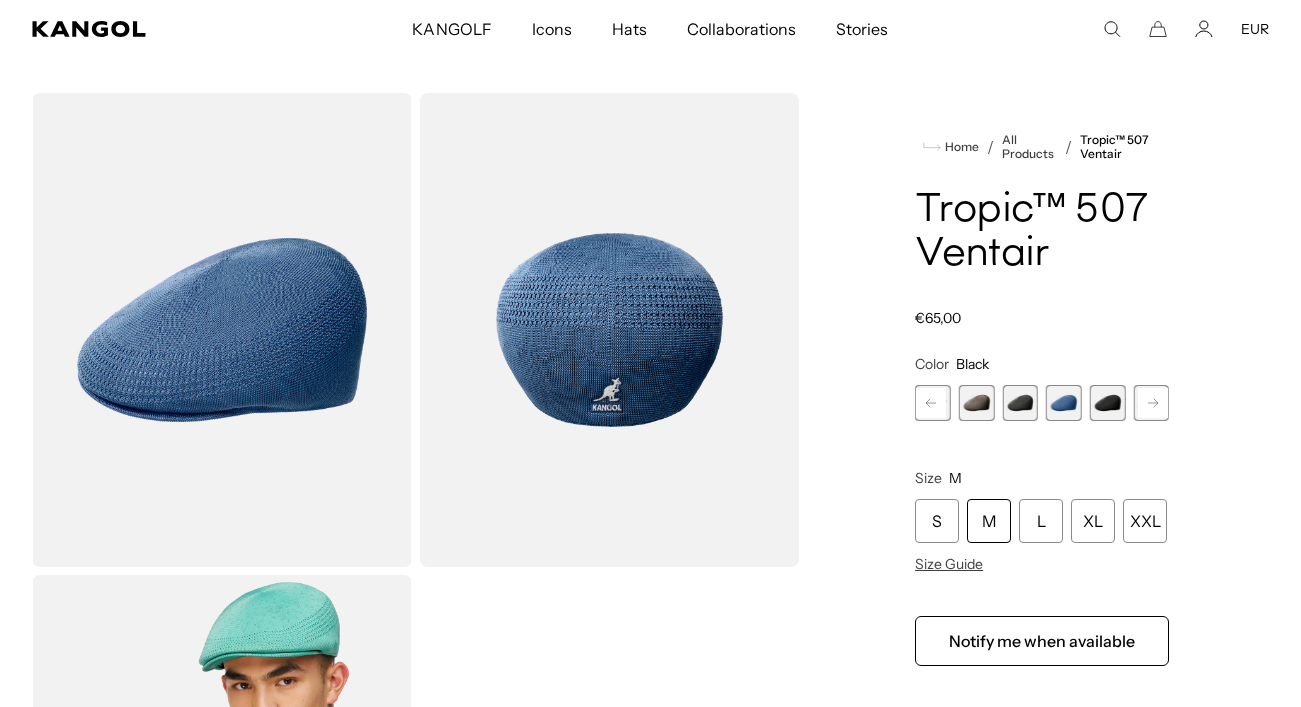 scroll, scrollTop: 0, scrollLeft: 412, axis: horizontal 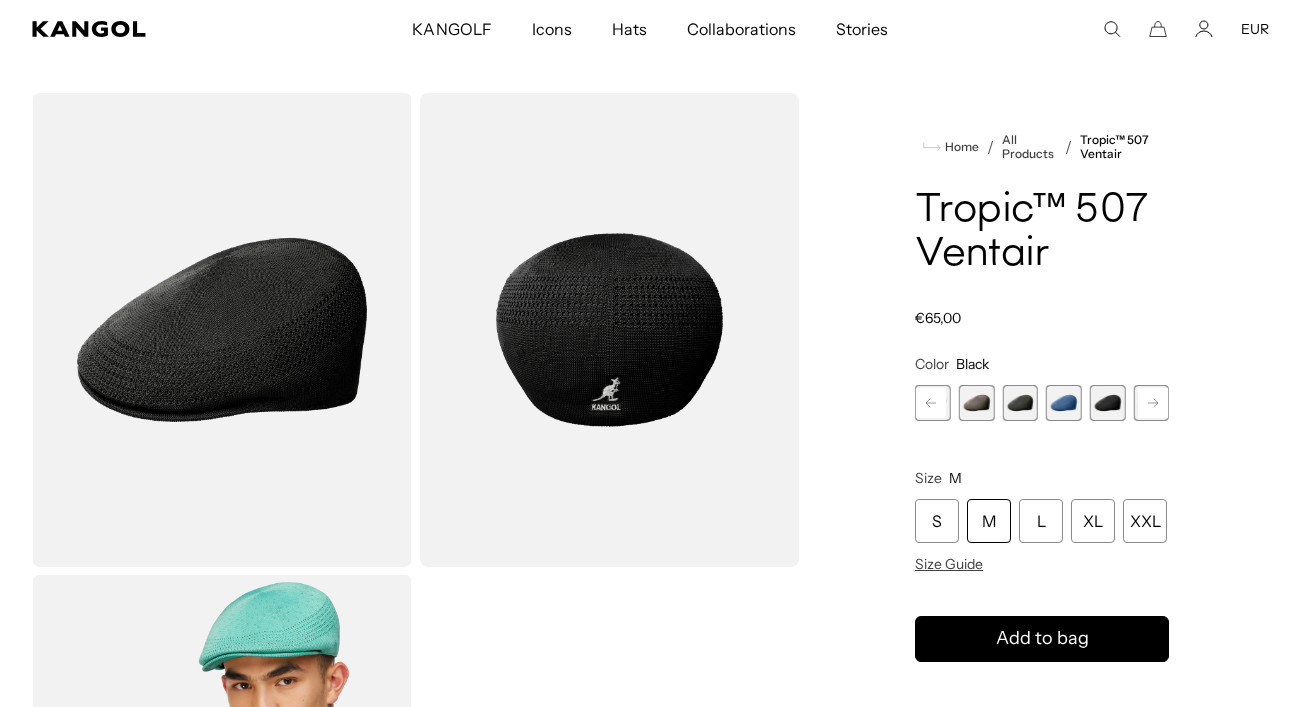 click 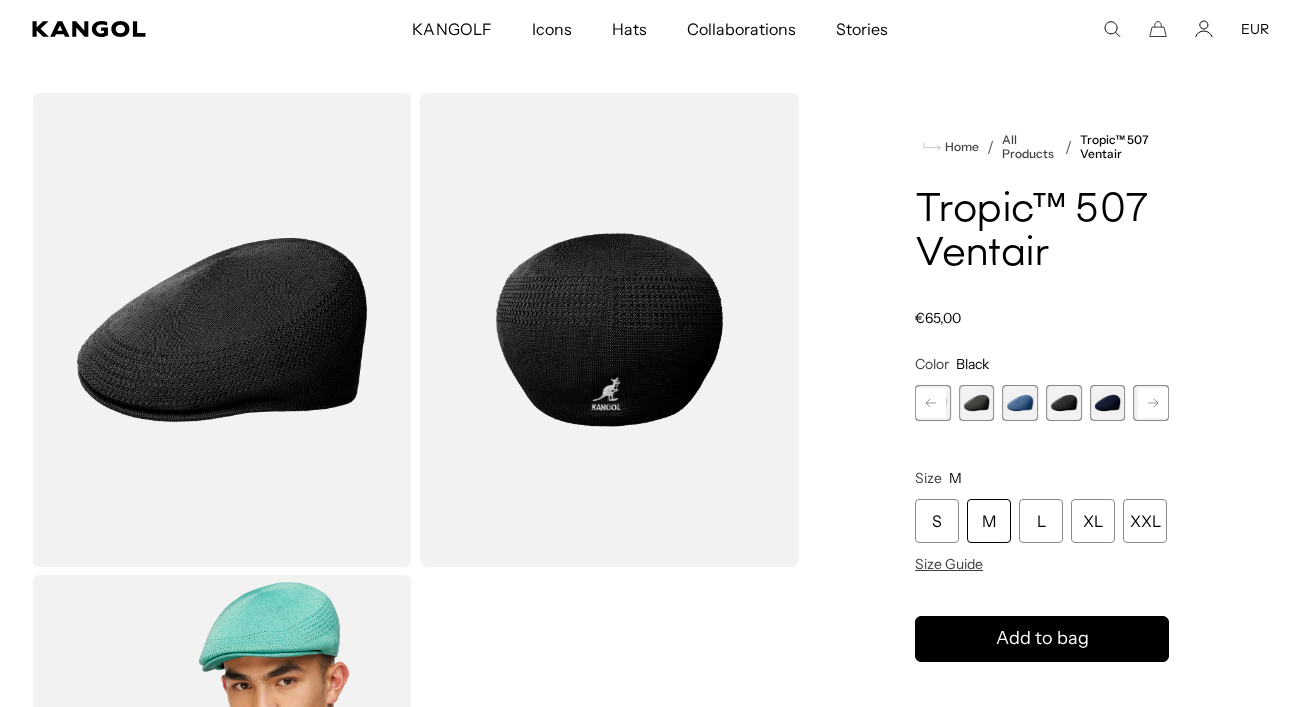 click at bounding box center [1108, 403] 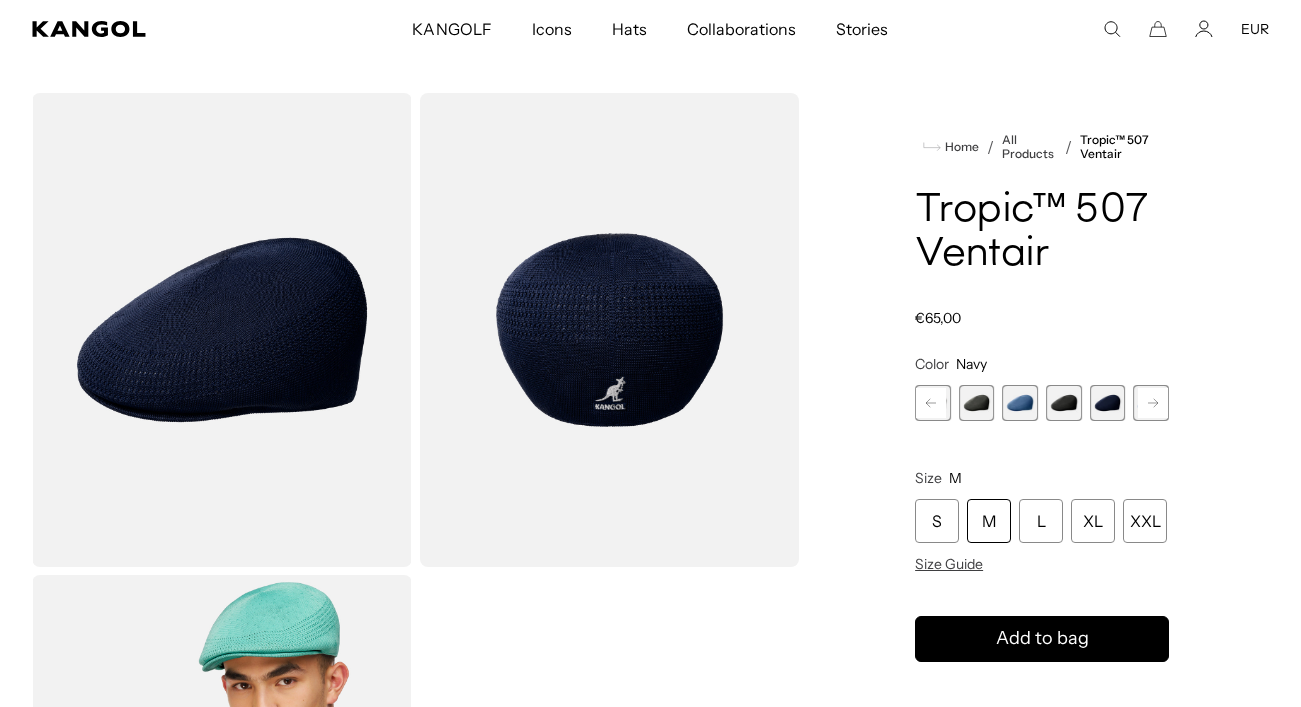 scroll, scrollTop: 0, scrollLeft: 0, axis: both 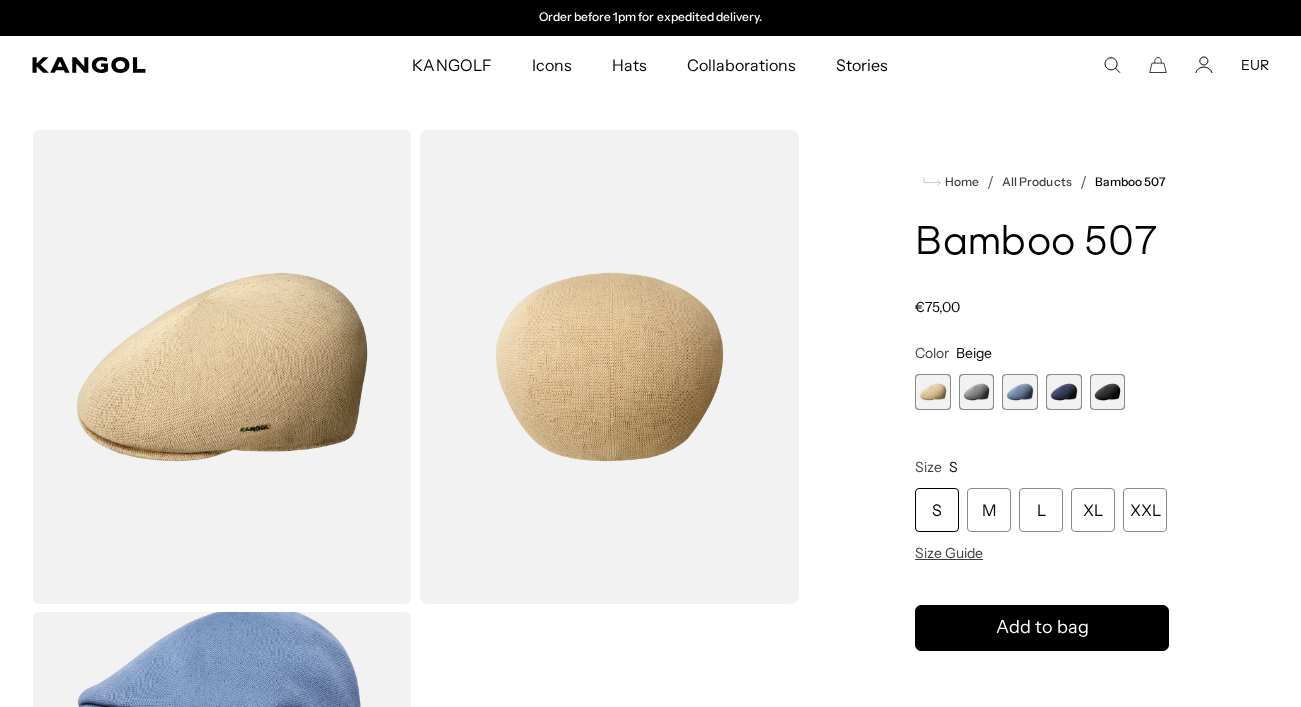click at bounding box center [977, 392] 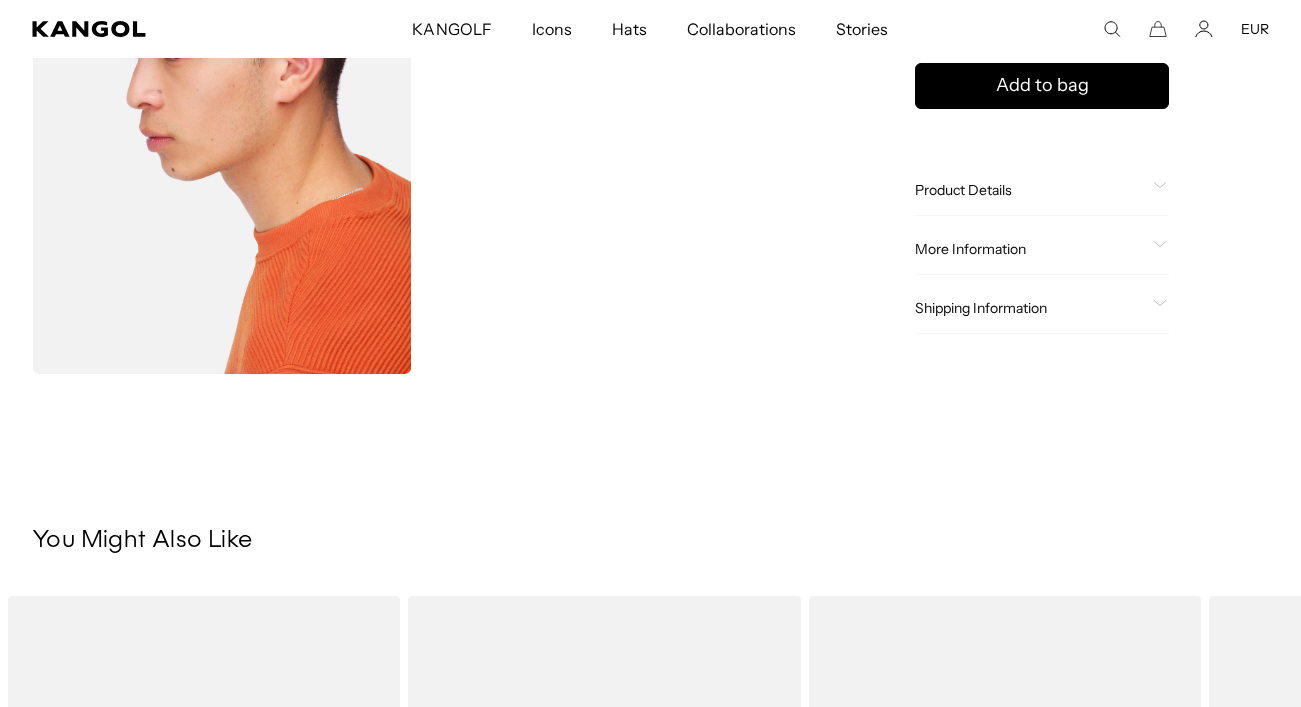 scroll, scrollTop: 772, scrollLeft: 0, axis: vertical 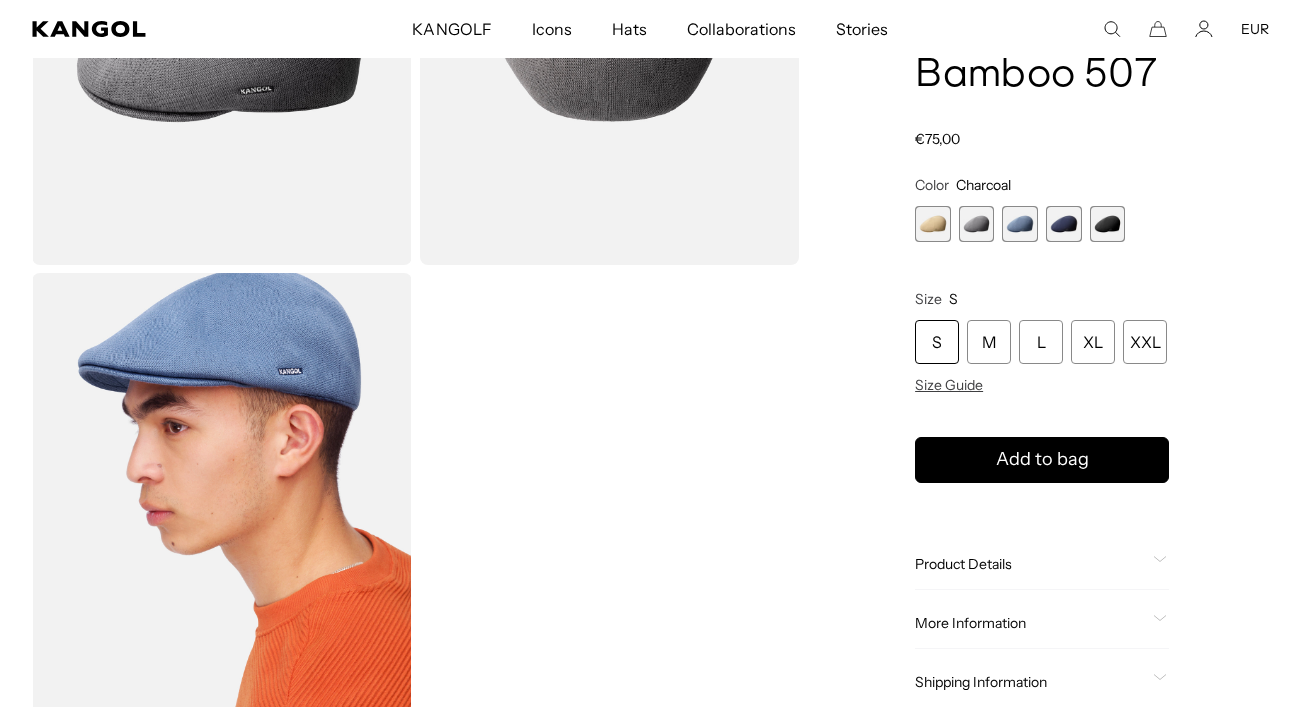 click on "Product Details" 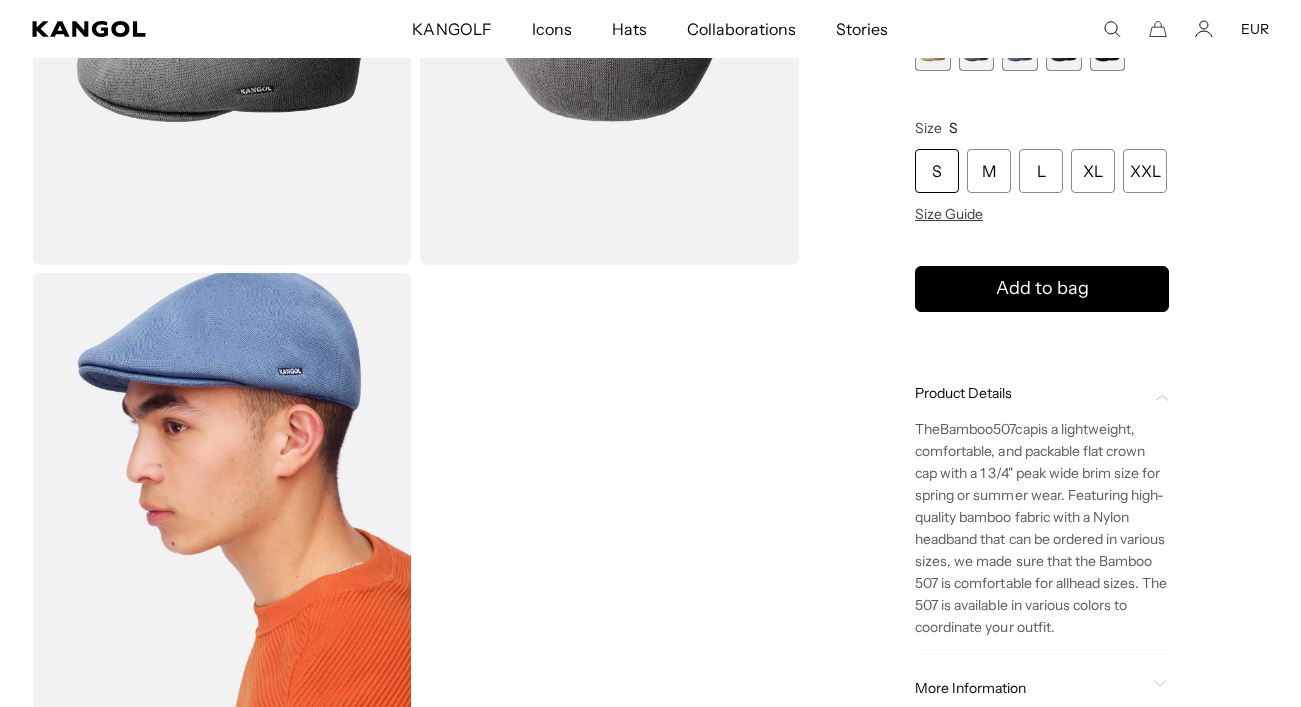 scroll, scrollTop: 0, scrollLeft: 412, axis: horizontal 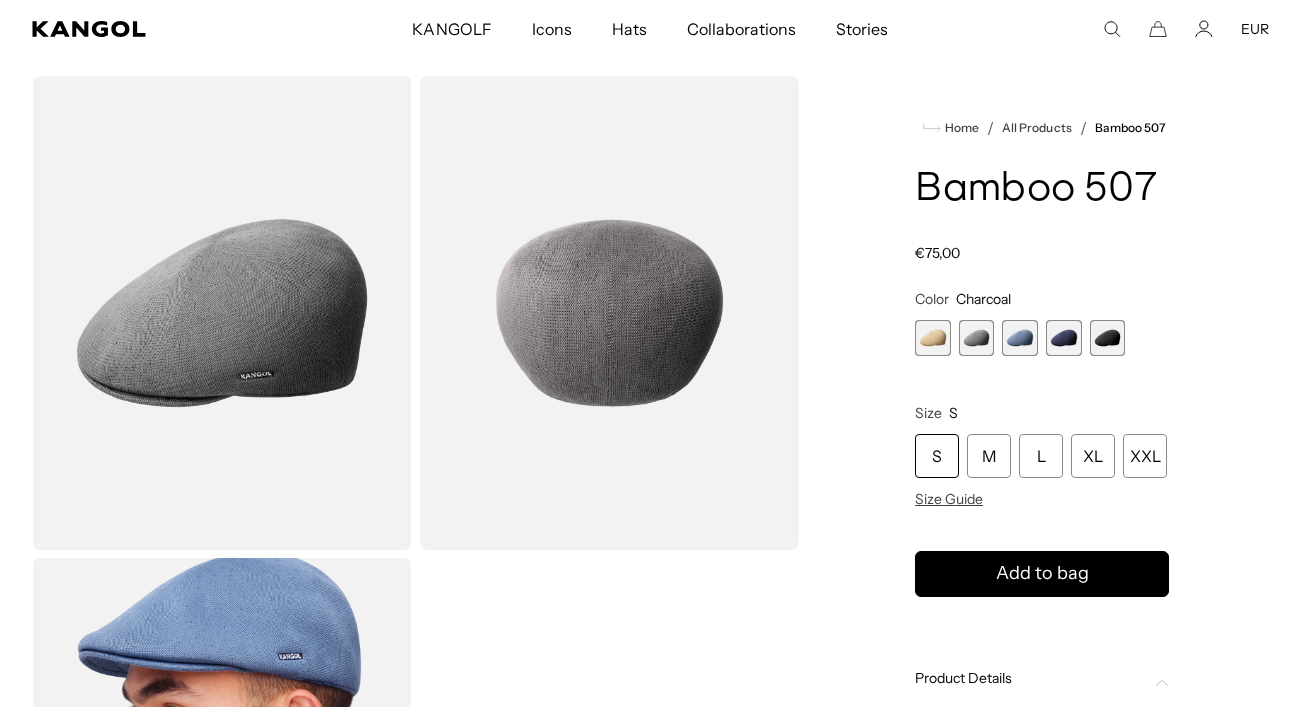 click at bounding box center (1108, 338) 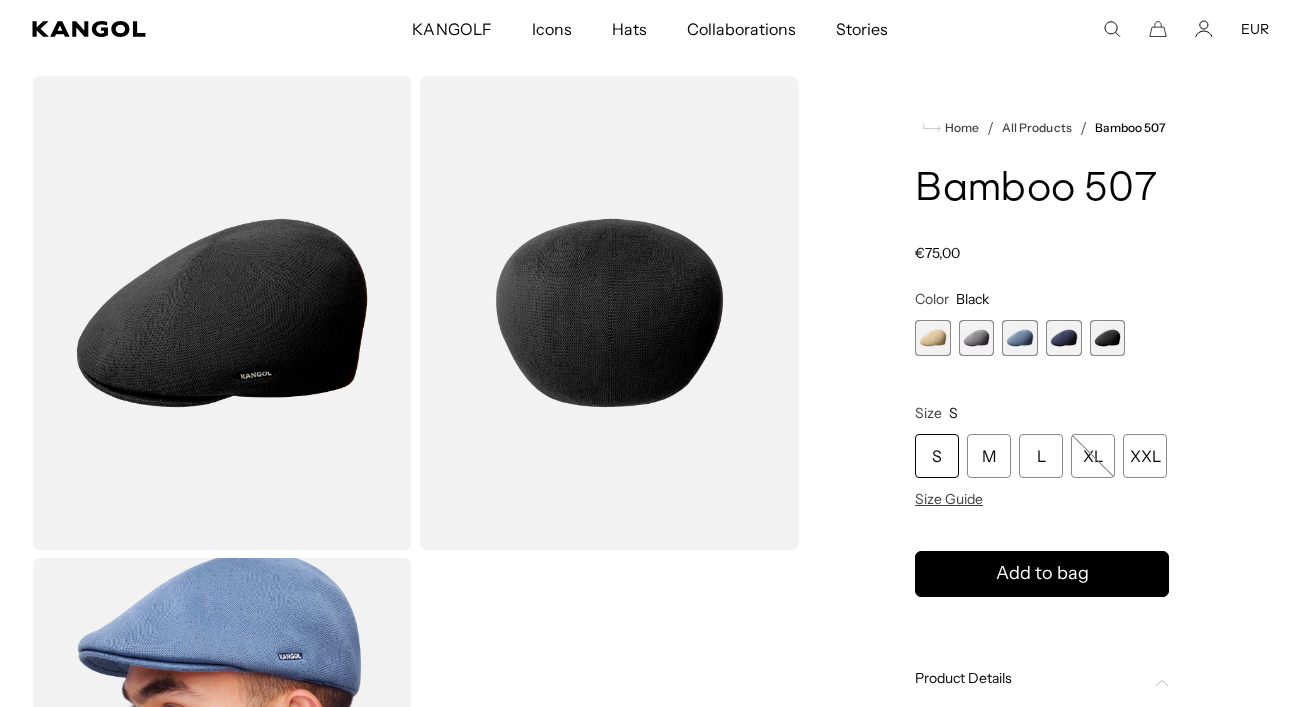scroll, scrollTop: 0, scrollLeft: 0, axis: both 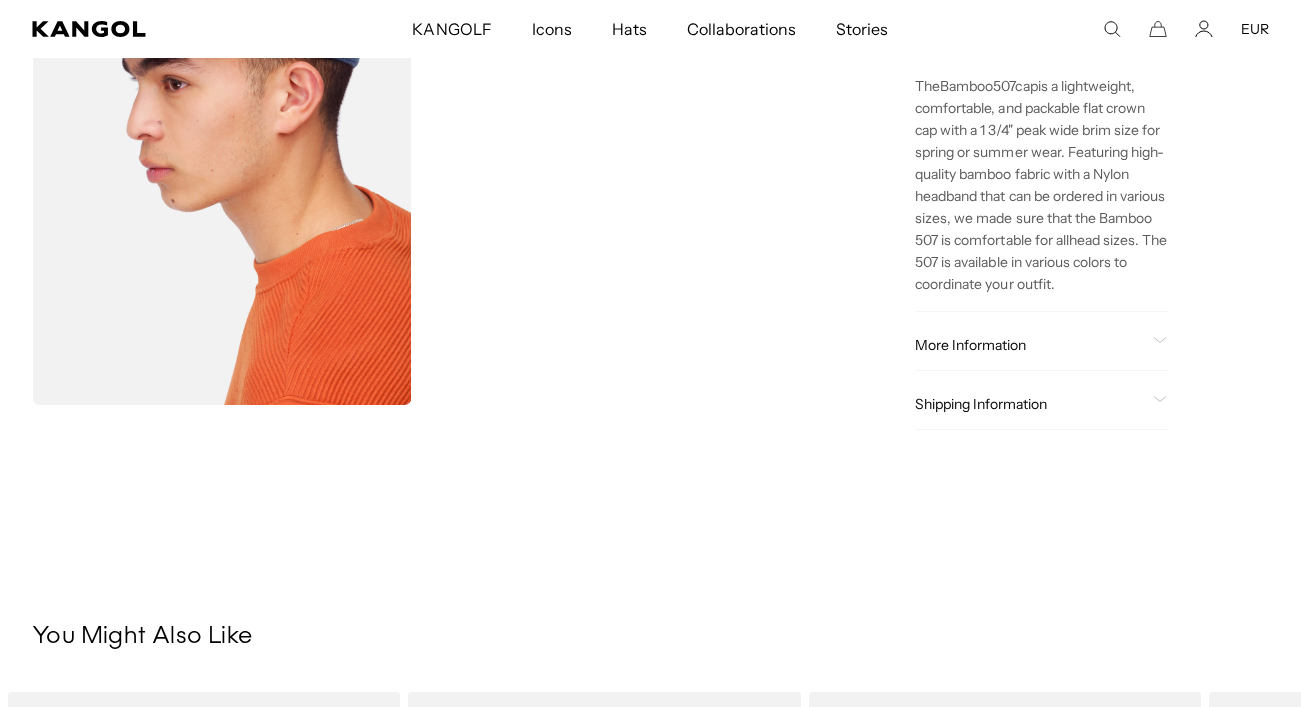click on "More Information" 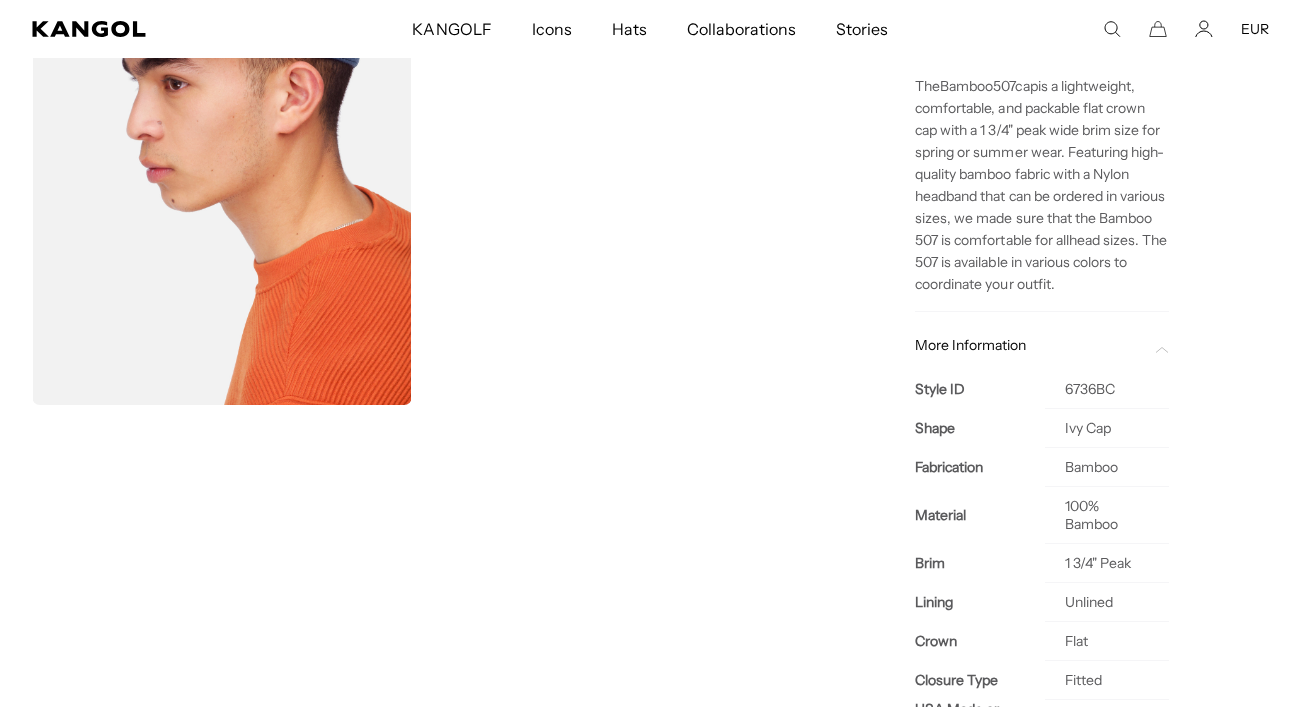 scroll, scrollTop: 0, scrollLeft: 412, axis: horizontal 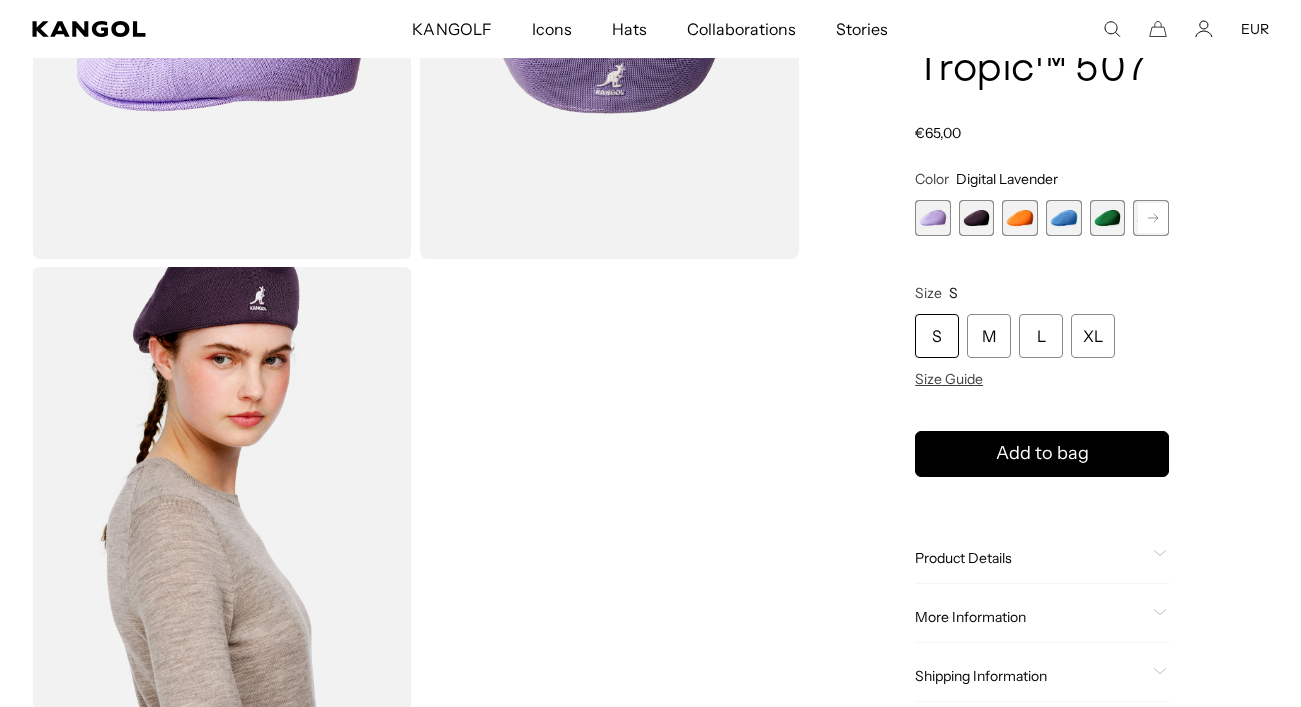 click on "Product Details" 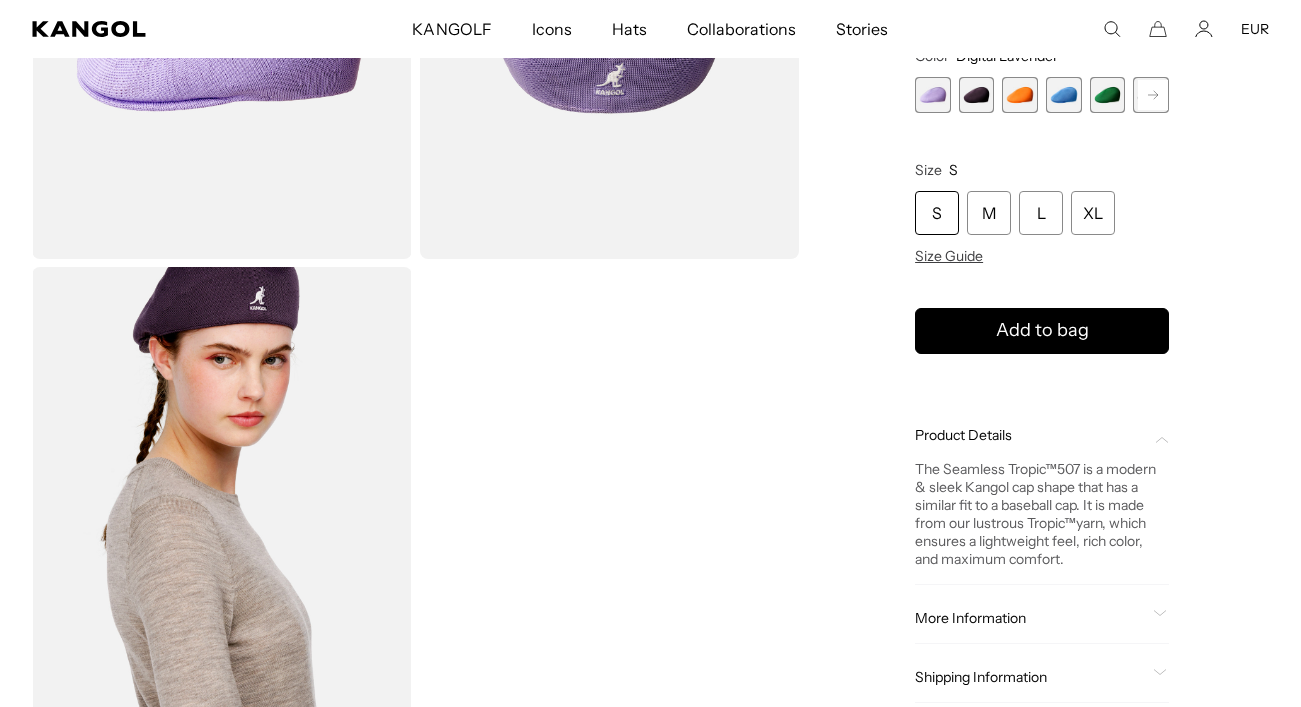 scroll, scrollTop: 0, scrollLeft: 412, axis: horizontal 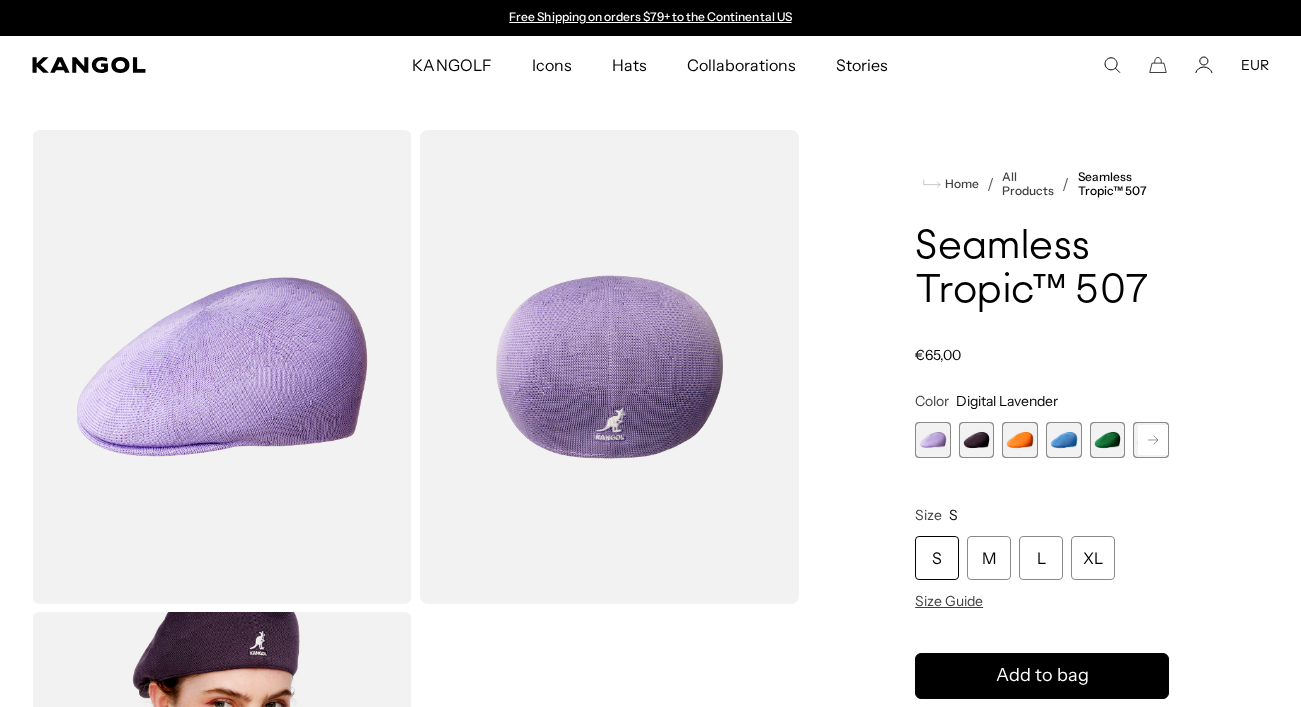 click at bounding box center (1108, 440) 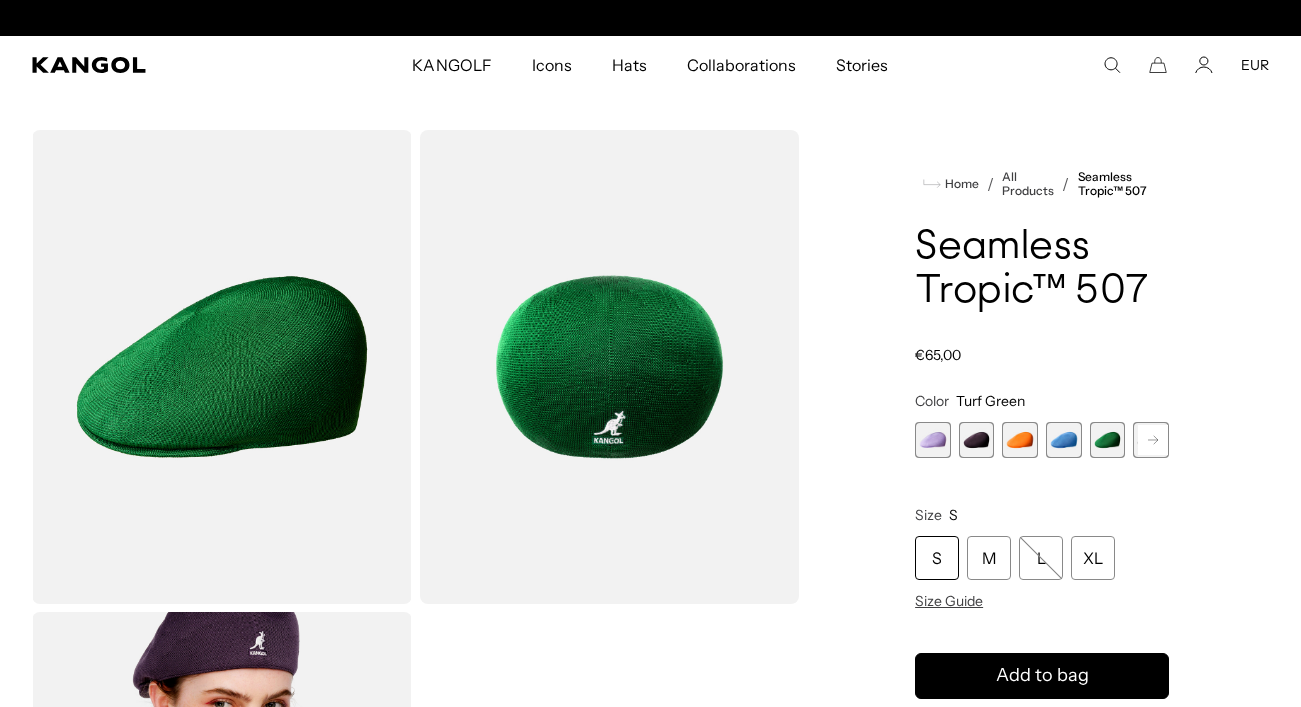 scroll, scrollTop: 0, scrollLeft: 412, axis: horizontal 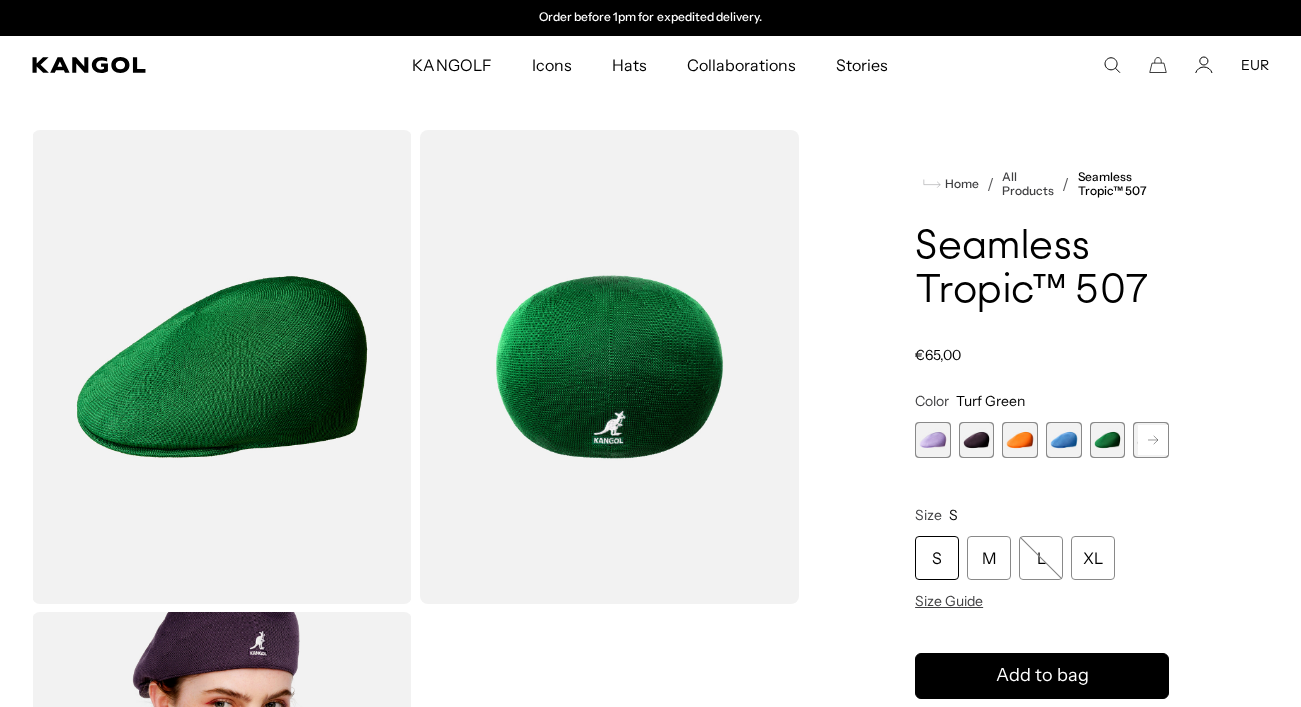 click 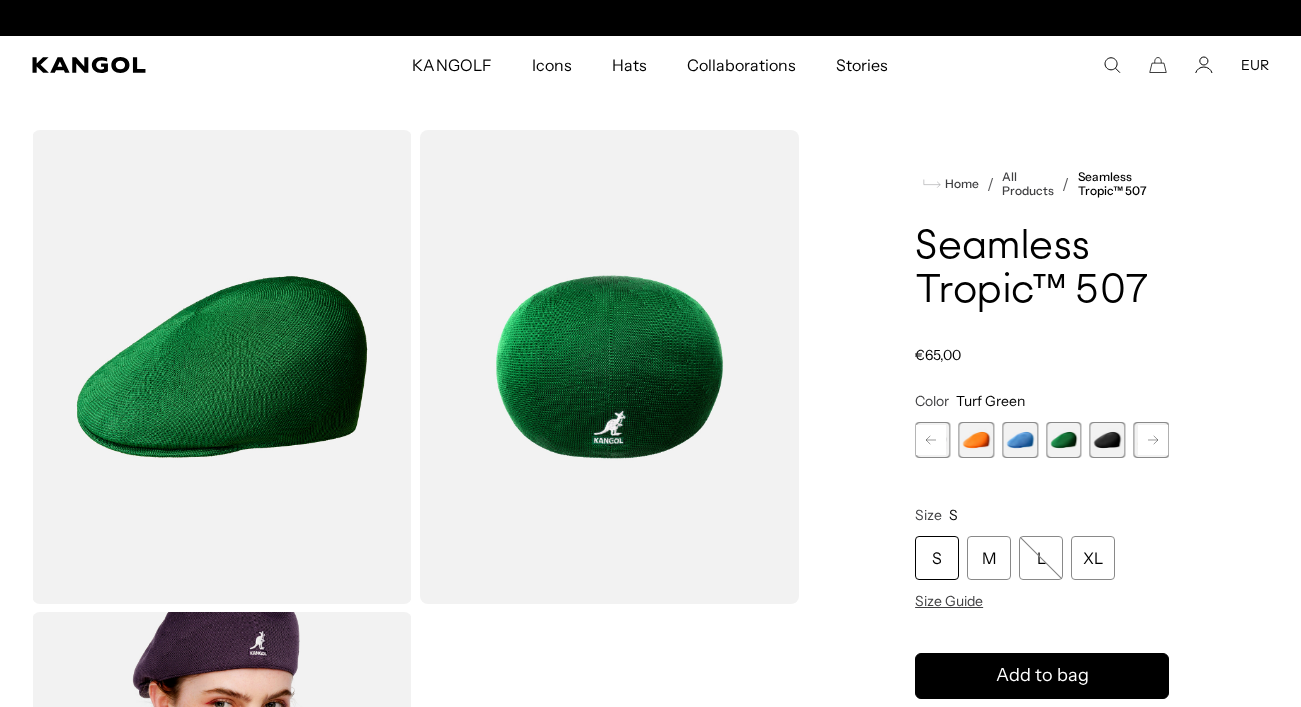 scroll, scrollTop: 0, scrollLeft: 0, axis: both 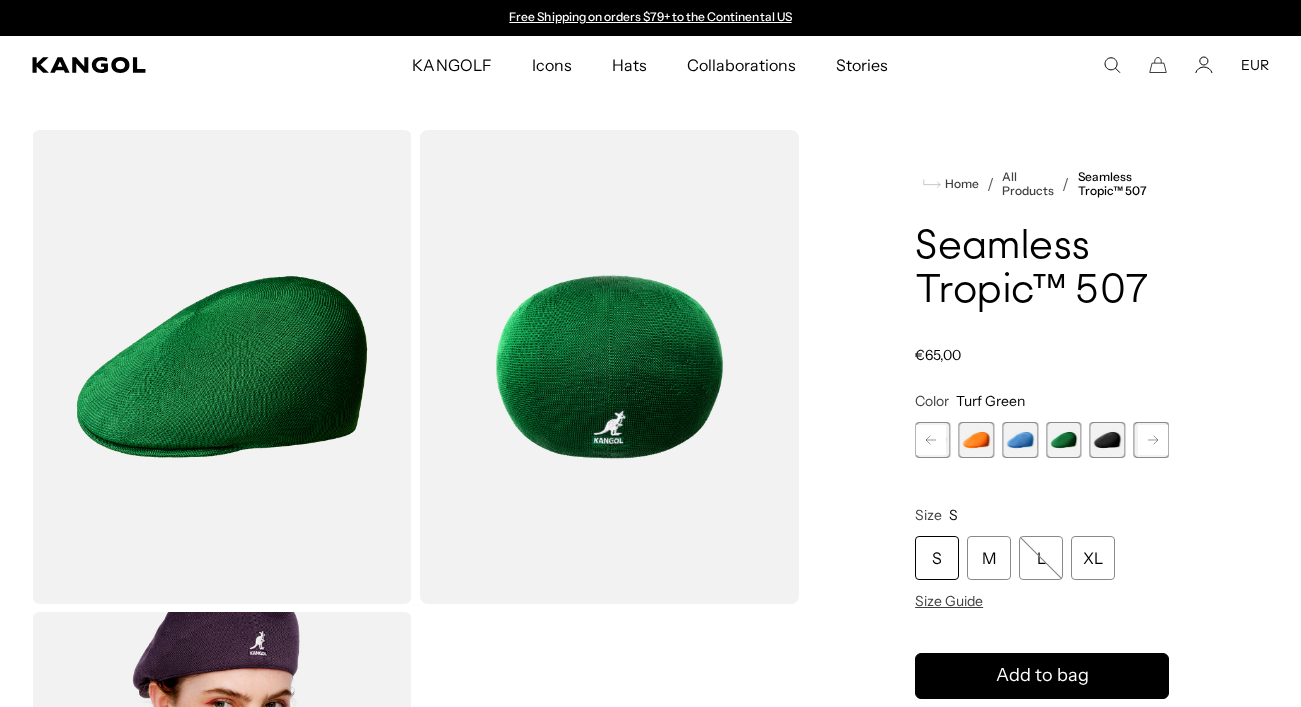 click at bounding box center (1108, 440) 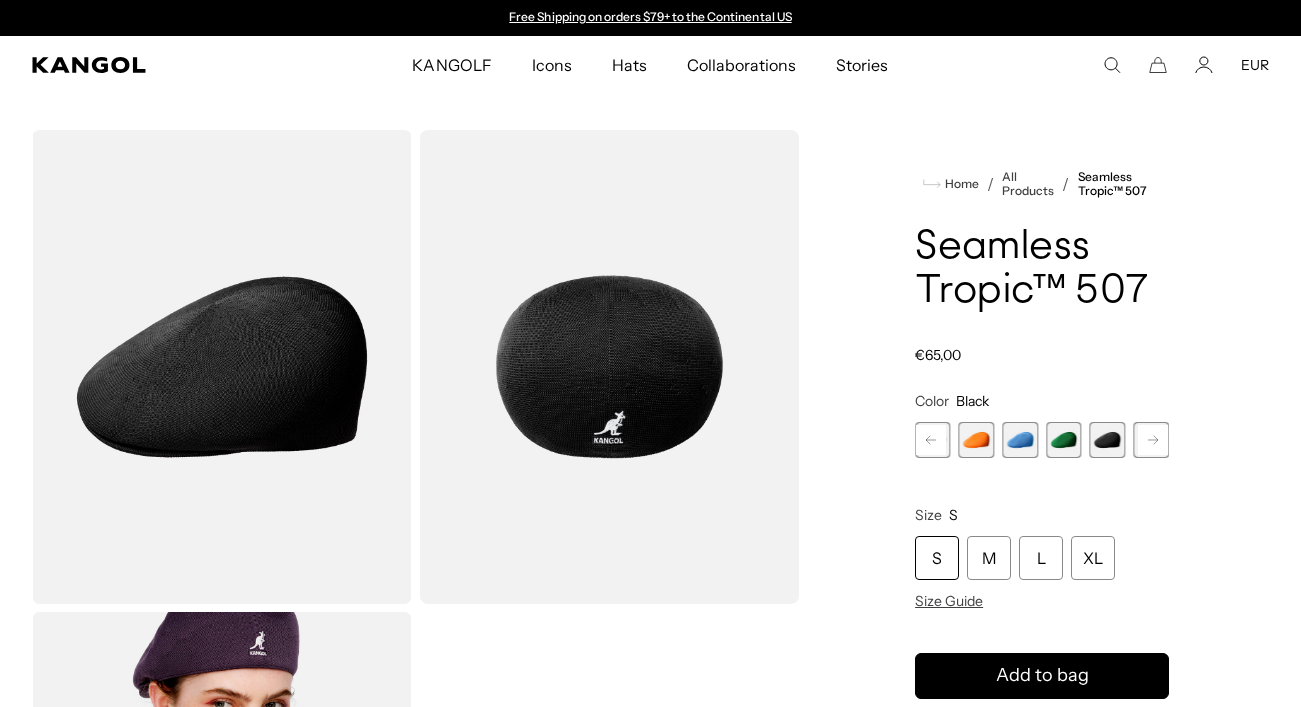 click at bounding box center [1020, 440] 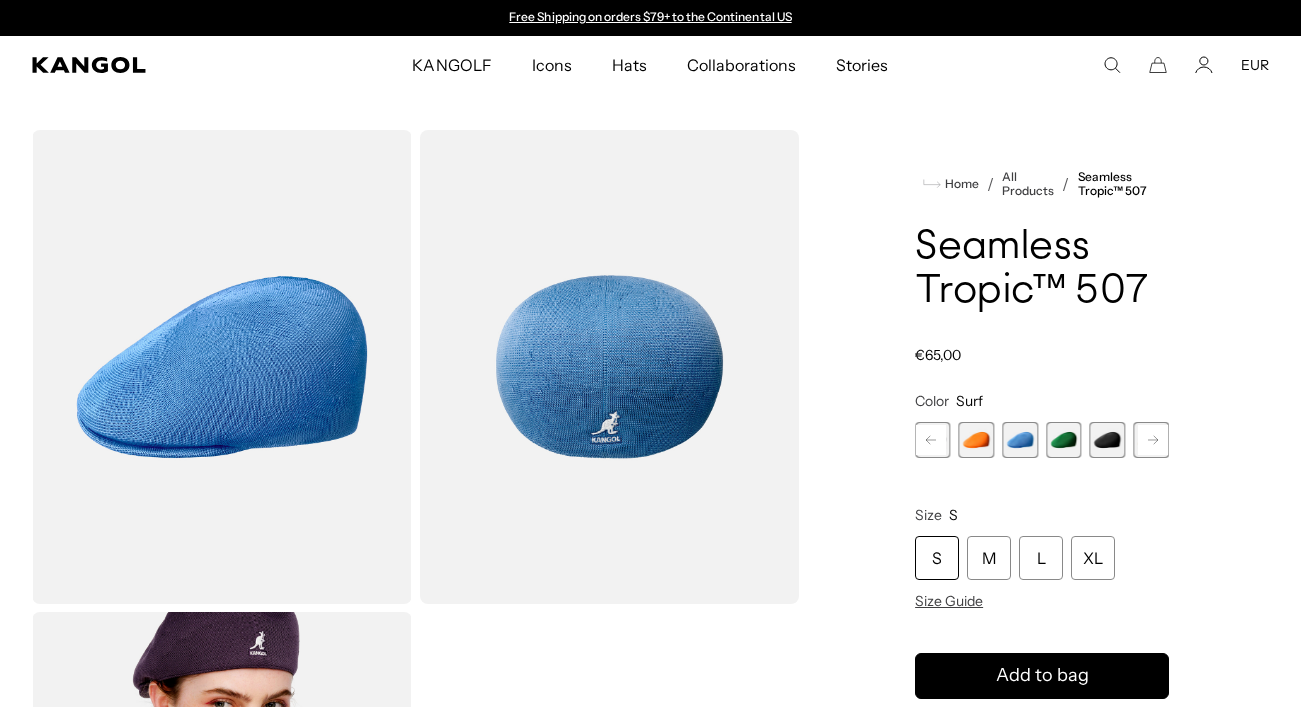 click at bounding box center [977, 440] 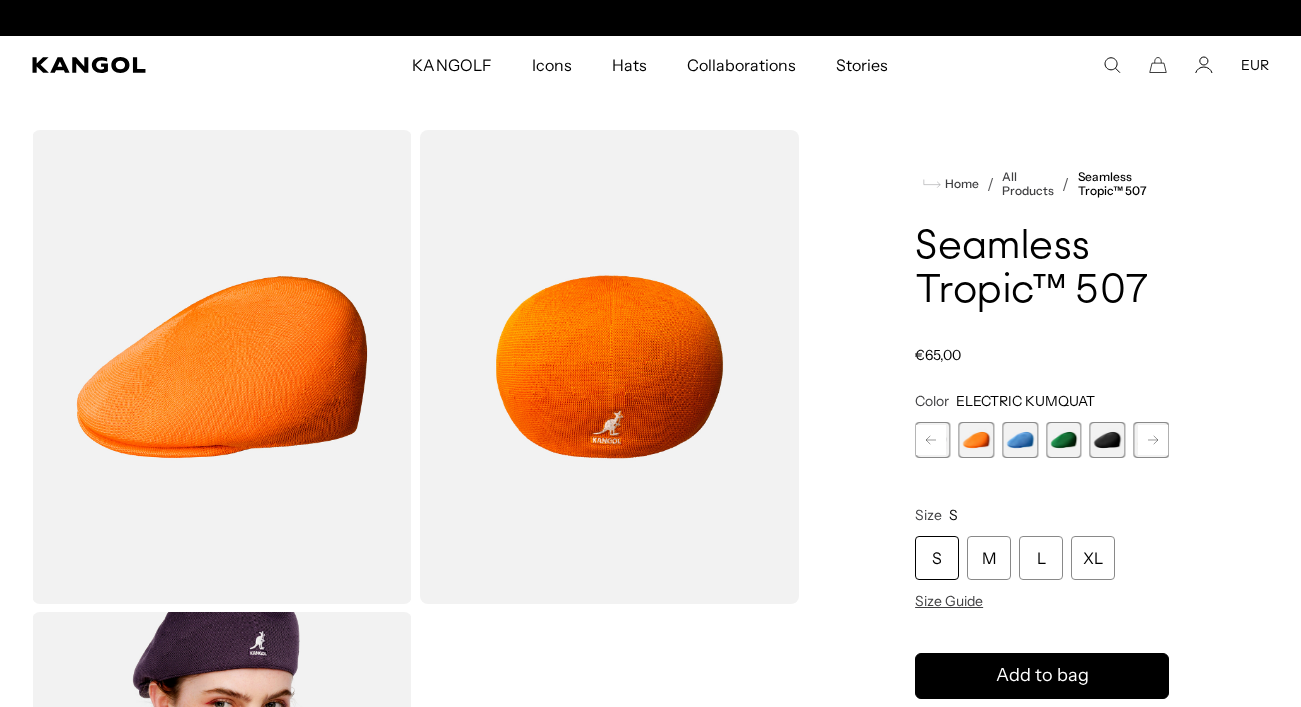 scroll, scrollTop: 0, scrollLeft: 412, axis: horizontal 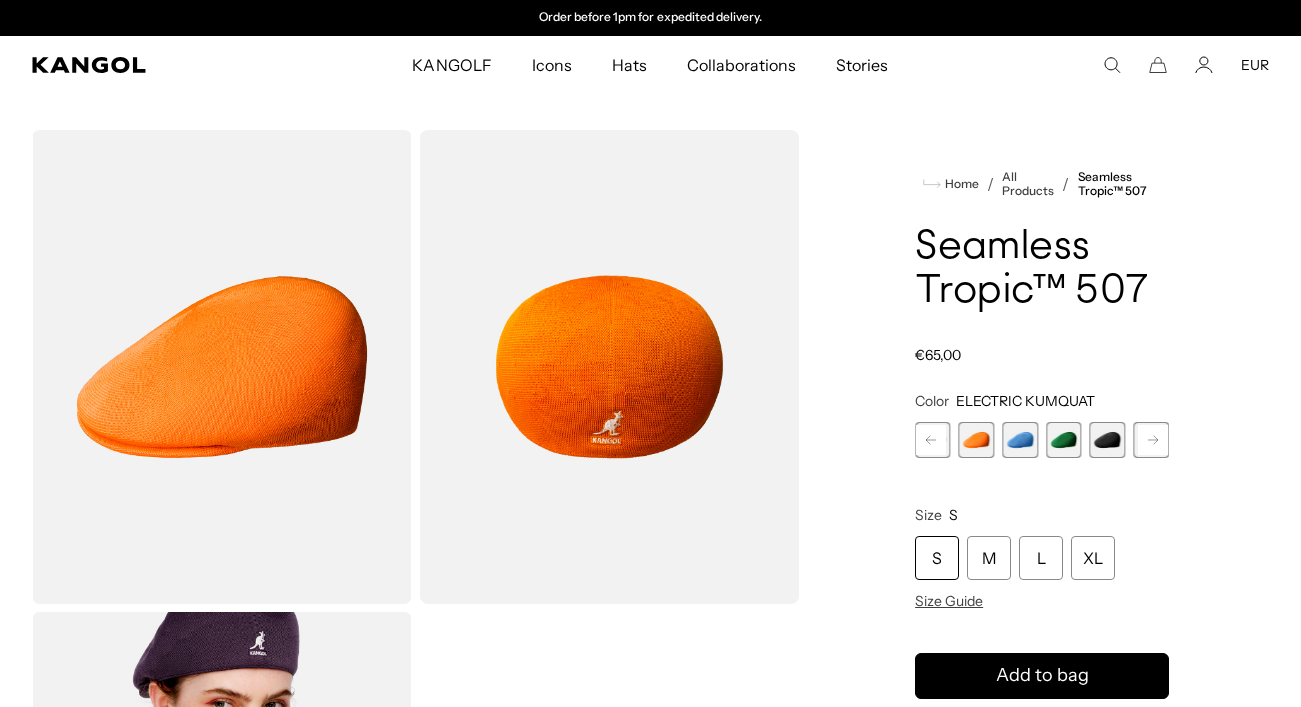 click 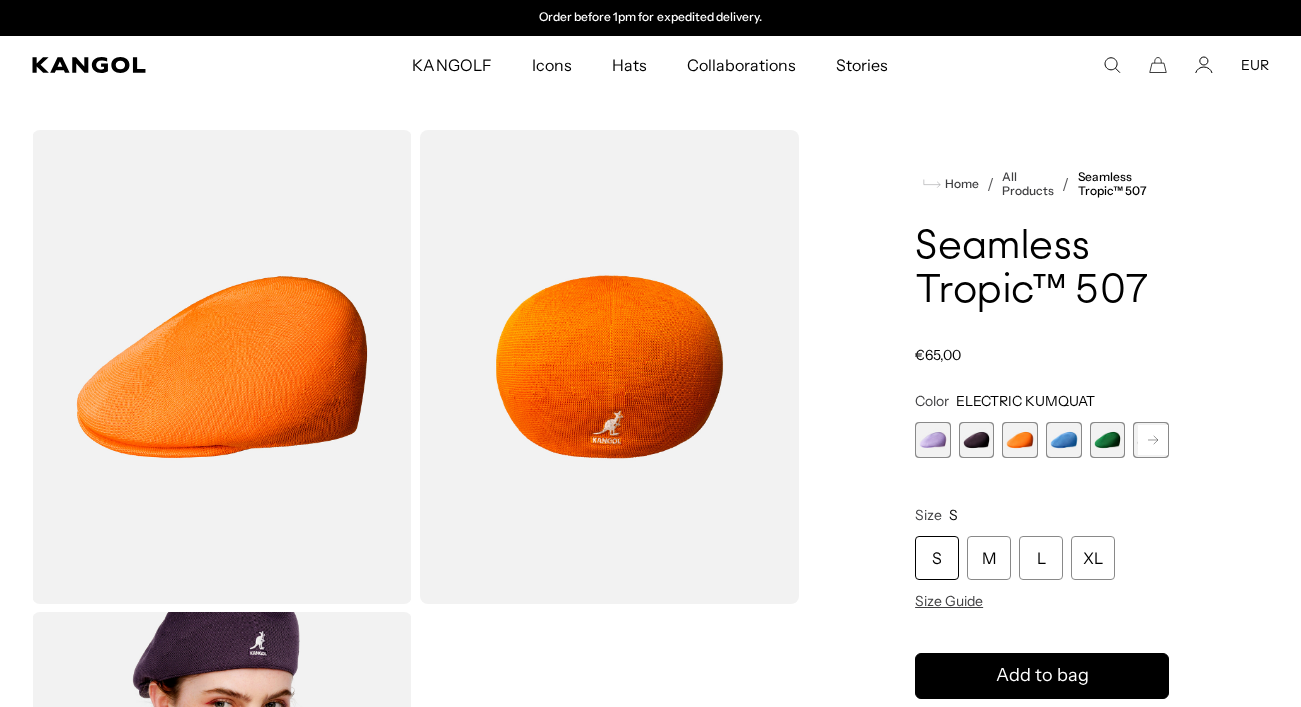 click at bounding box center (977, 440) 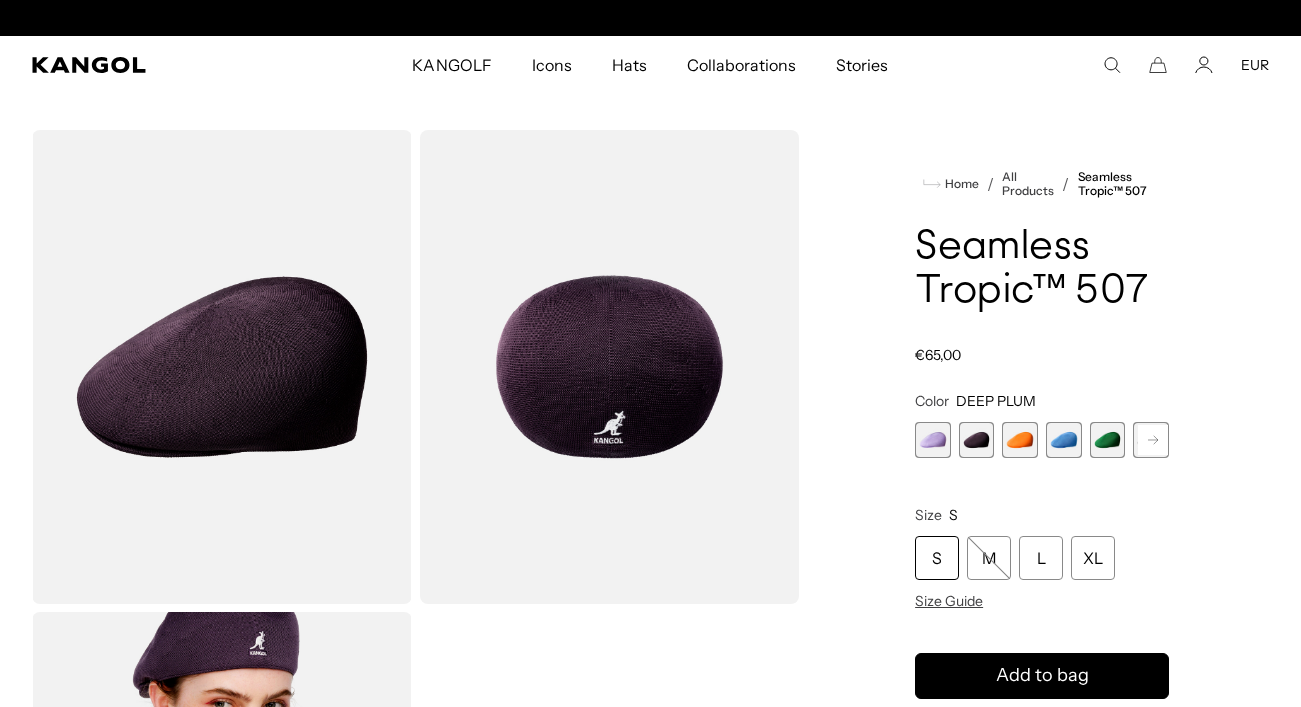 scroll, scrollTop: 0, scrollLeft: 0, axis: both 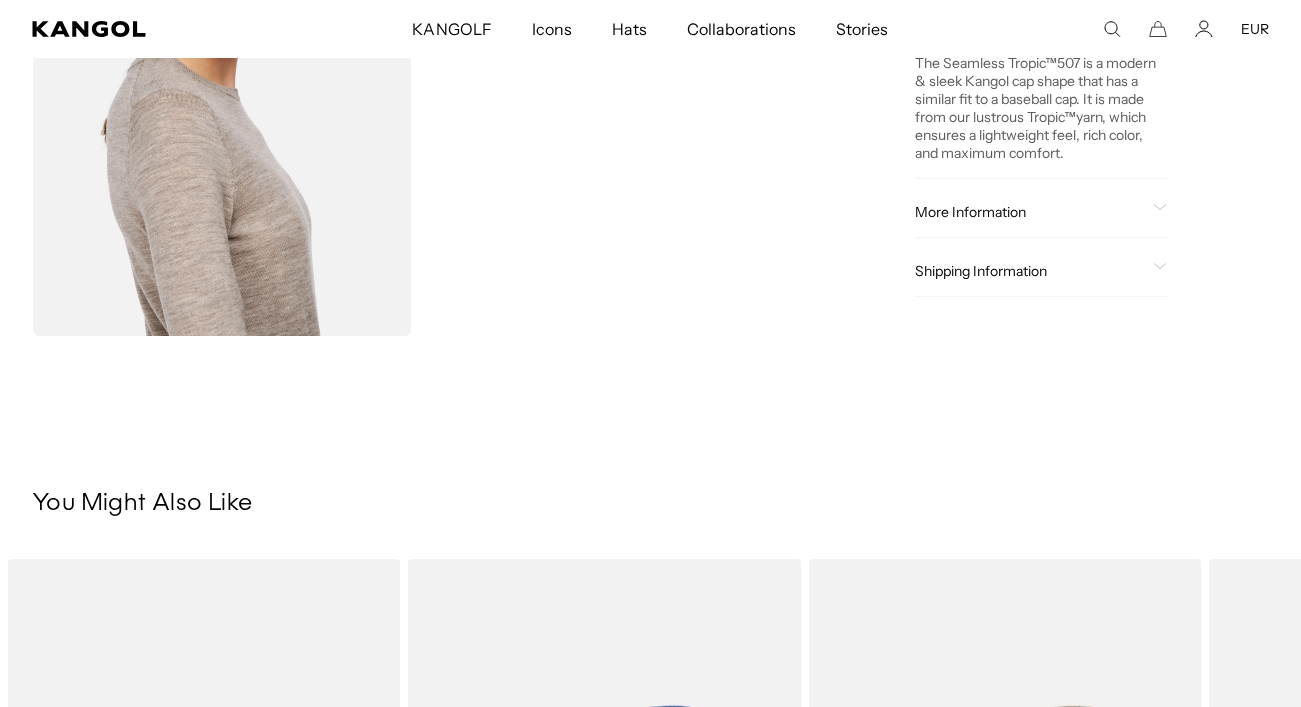 click on "More Information" 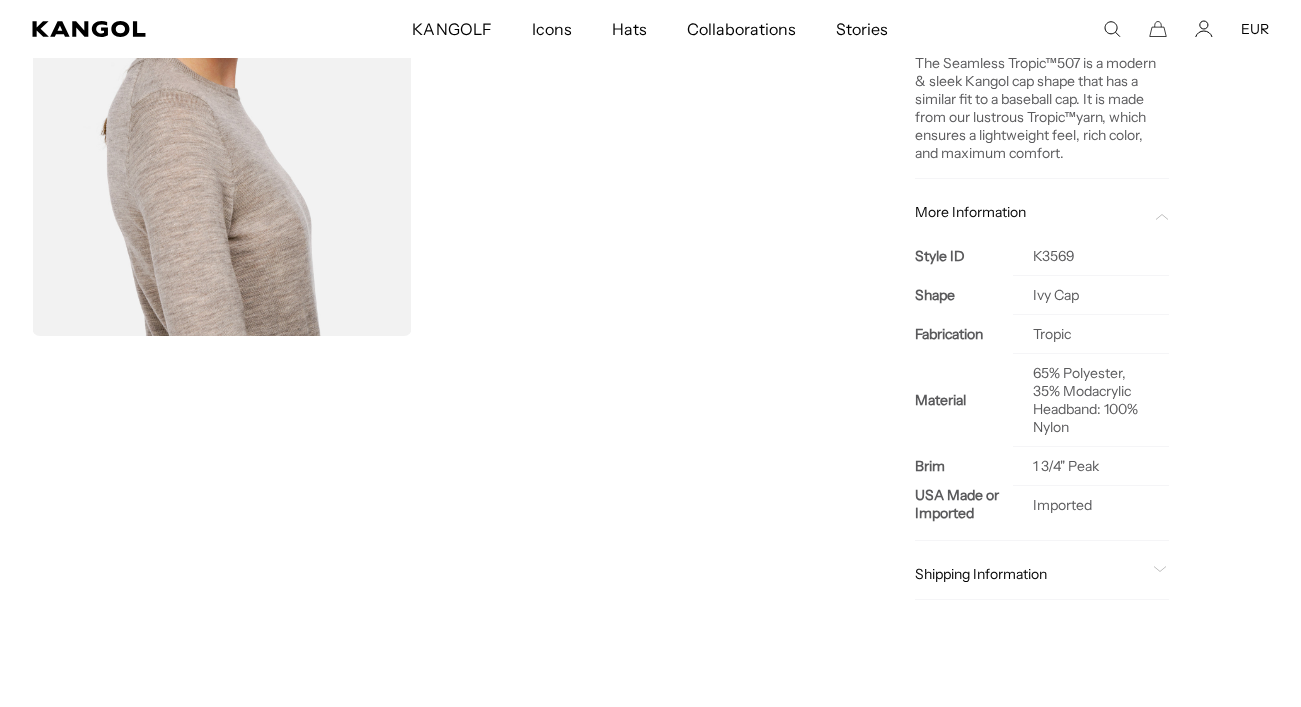scroll, scrollTop: 0, scrollLeft: 0, axis: both 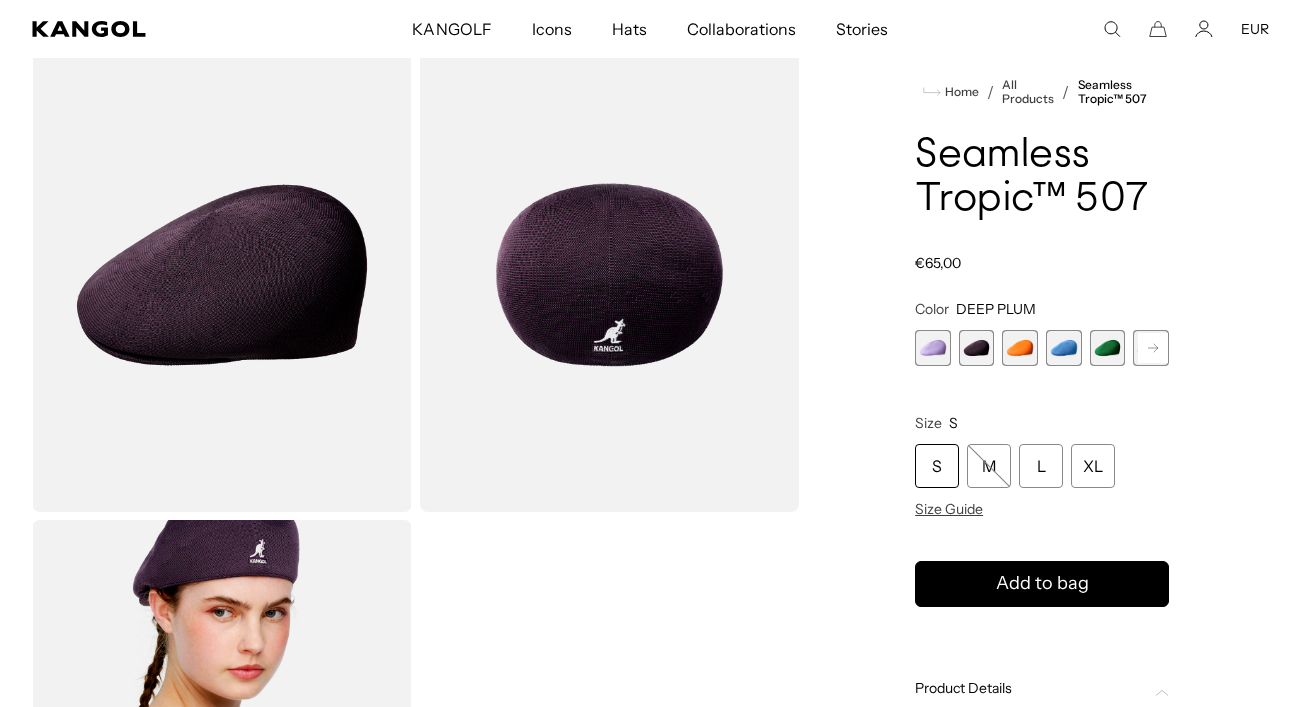 click 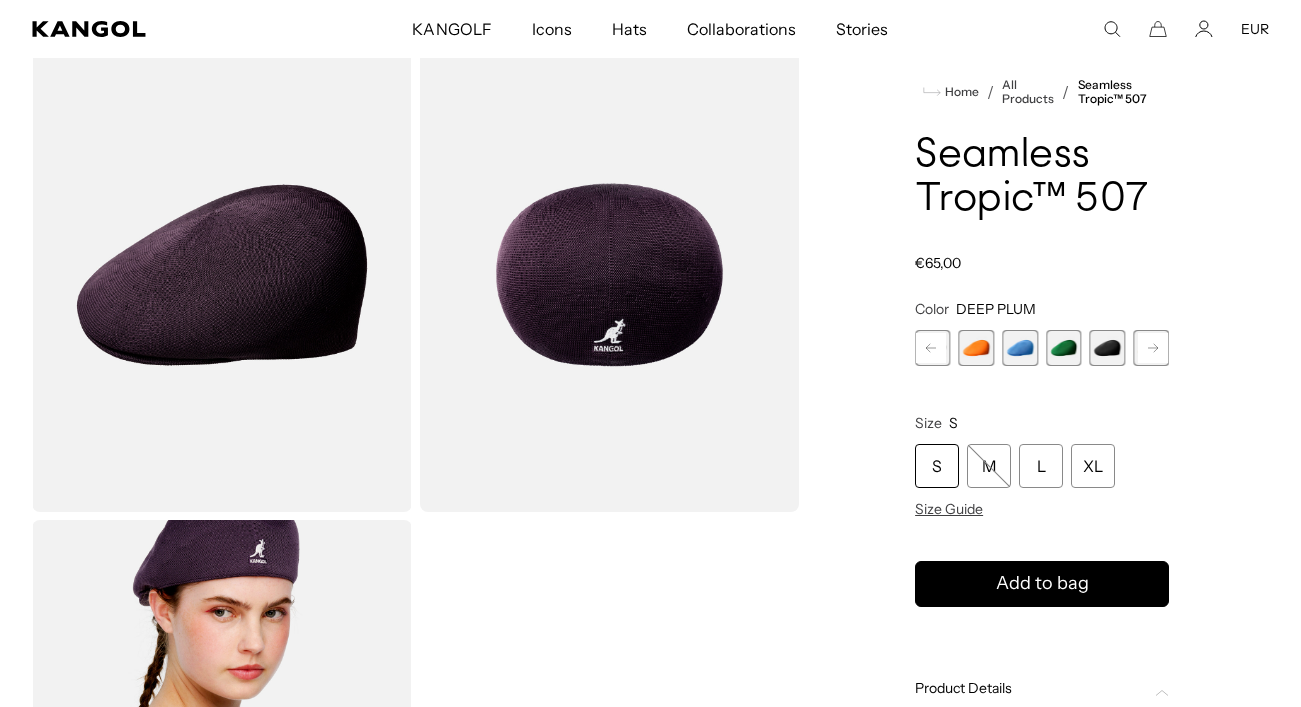 click at bounding box center (1108, 348) 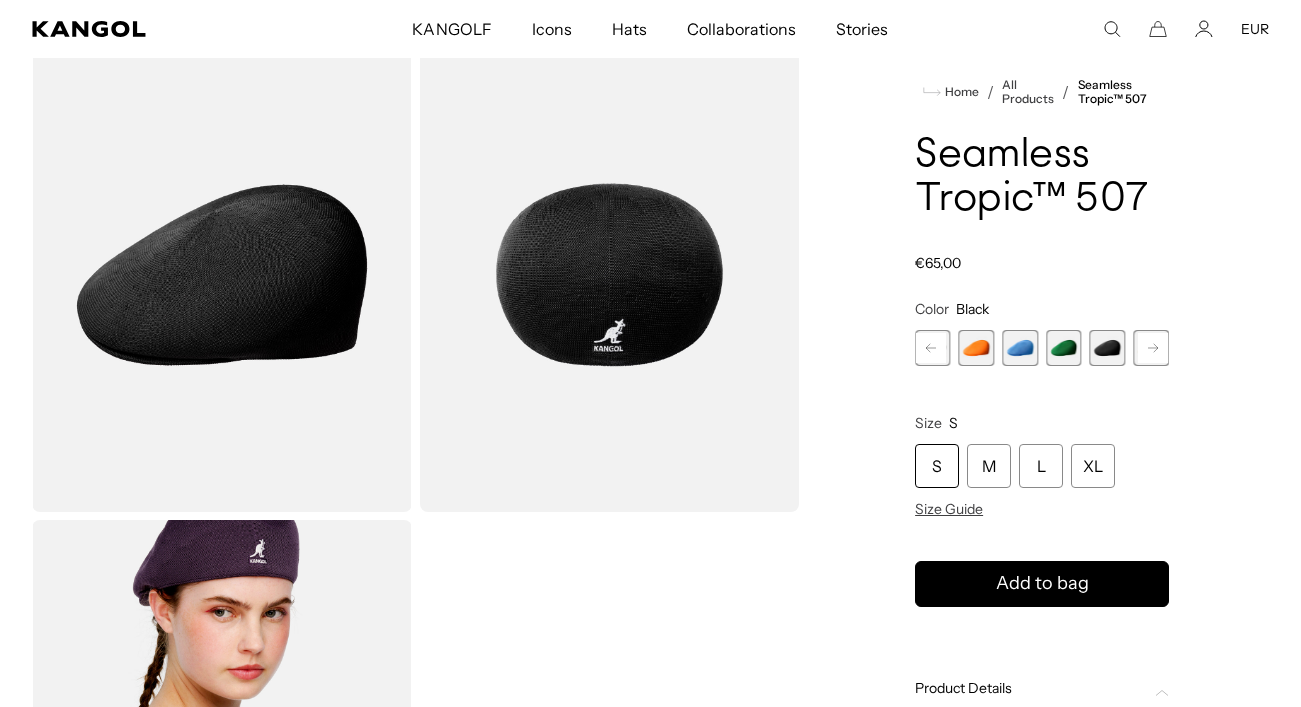 scroll, scrollTop: 0, scrollLeft: 0, axis: both 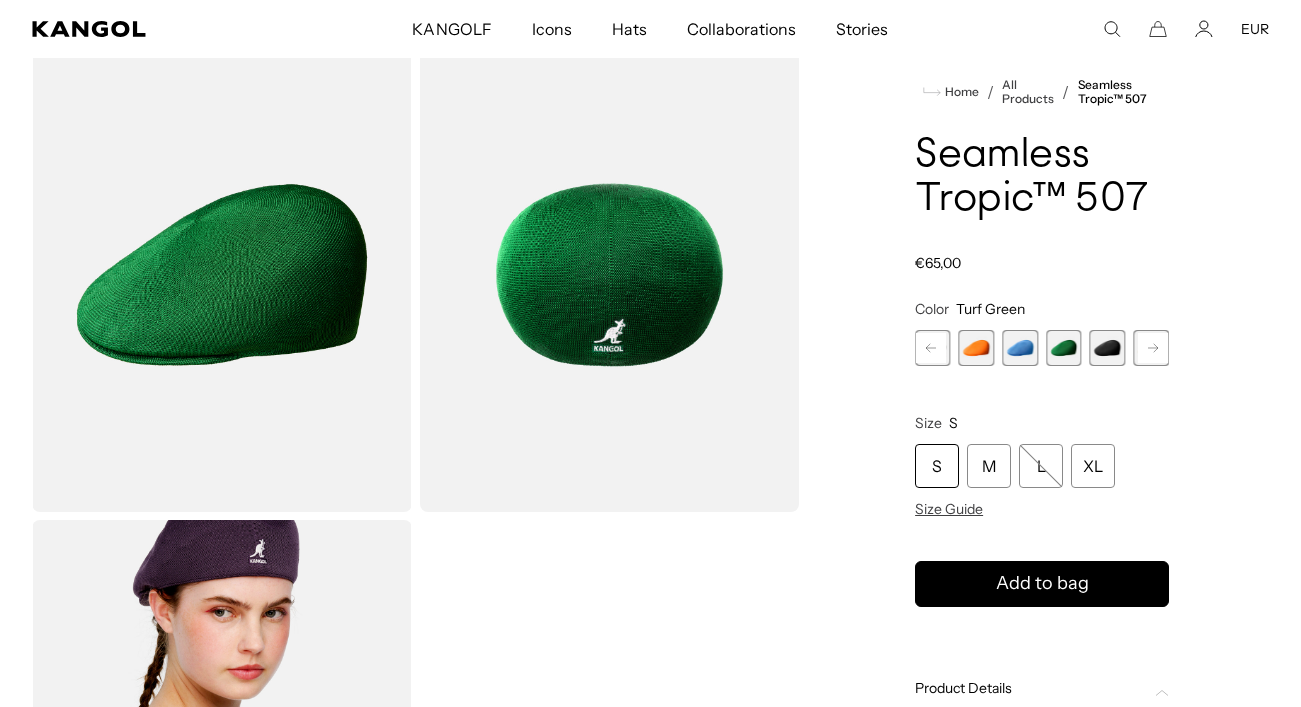 click at bounding box center (1020, 348) 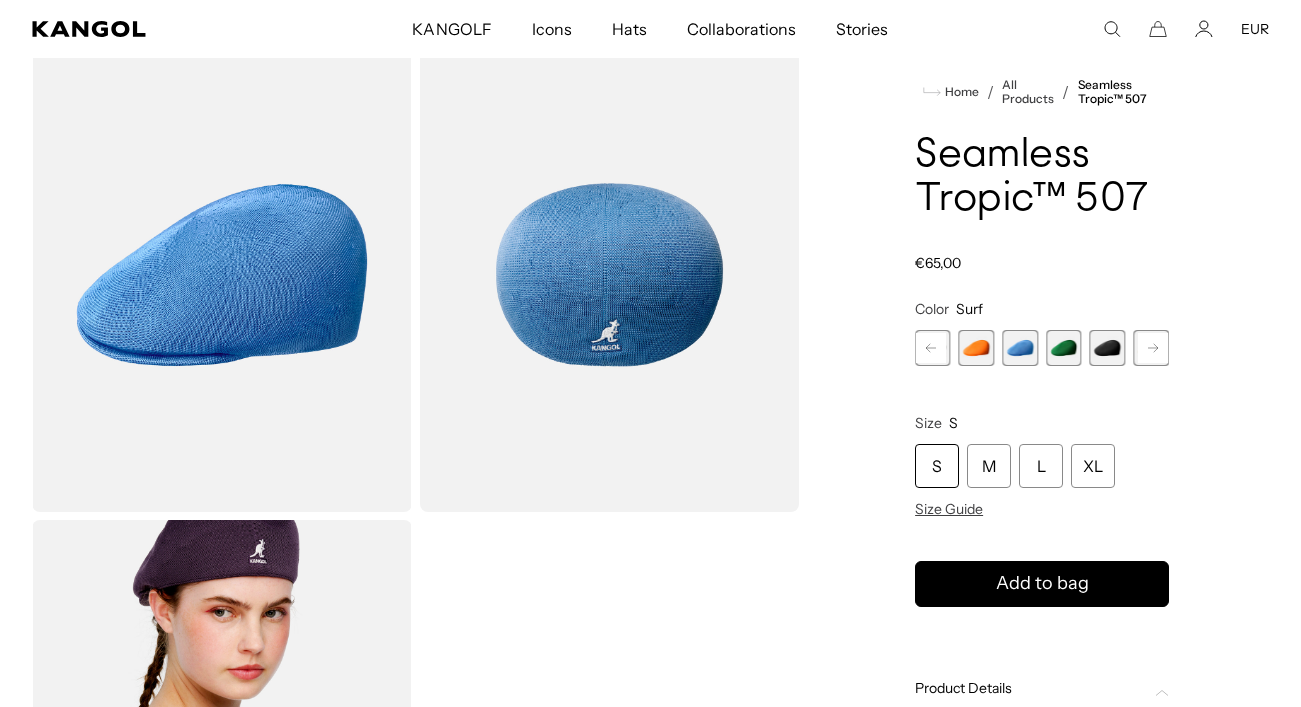 click at bounding box center (977, 348) 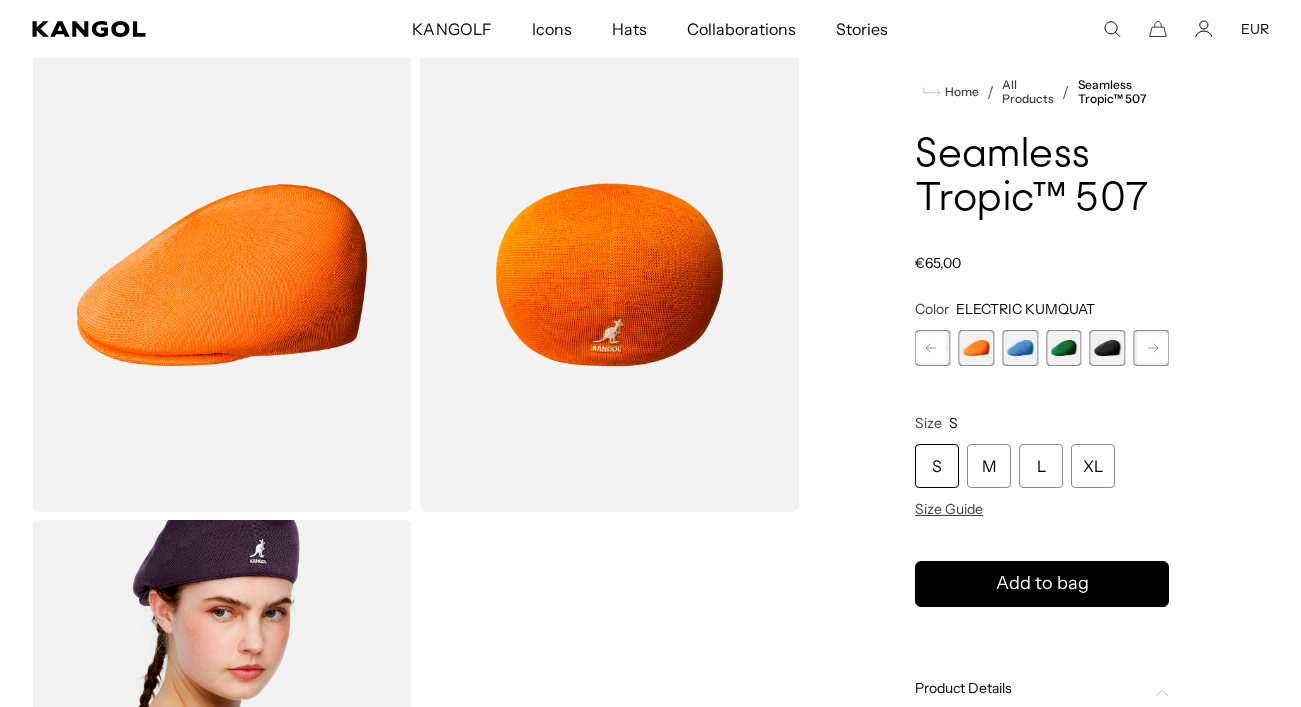 scroll, scrollTop: 0, scrollLeft: 412, axis: horizontal 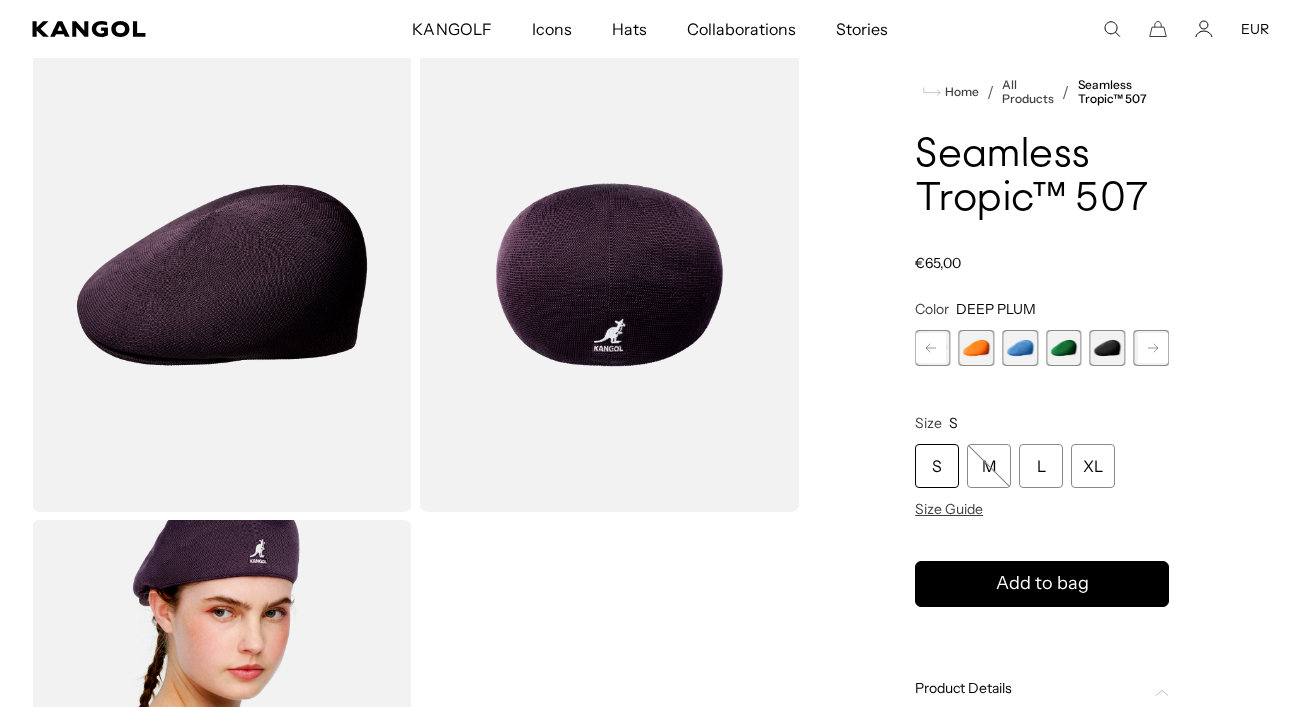 click 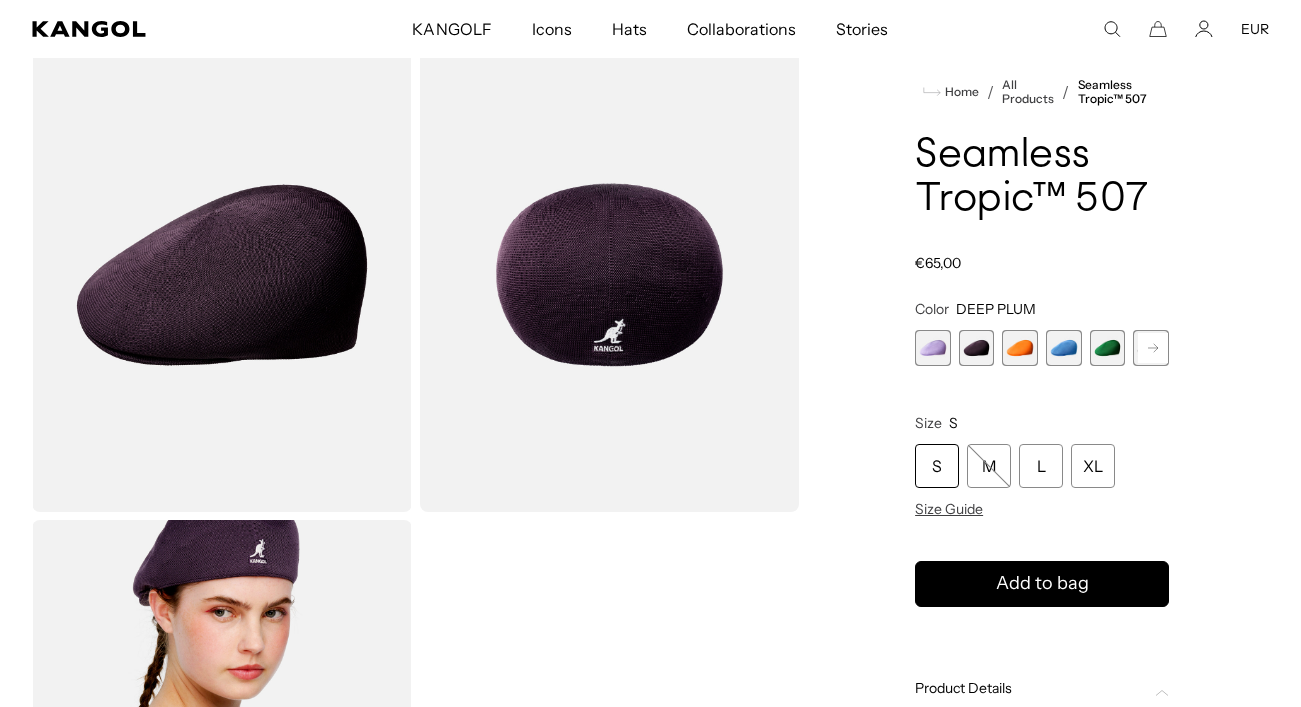 click at bounding box center [977, 348] 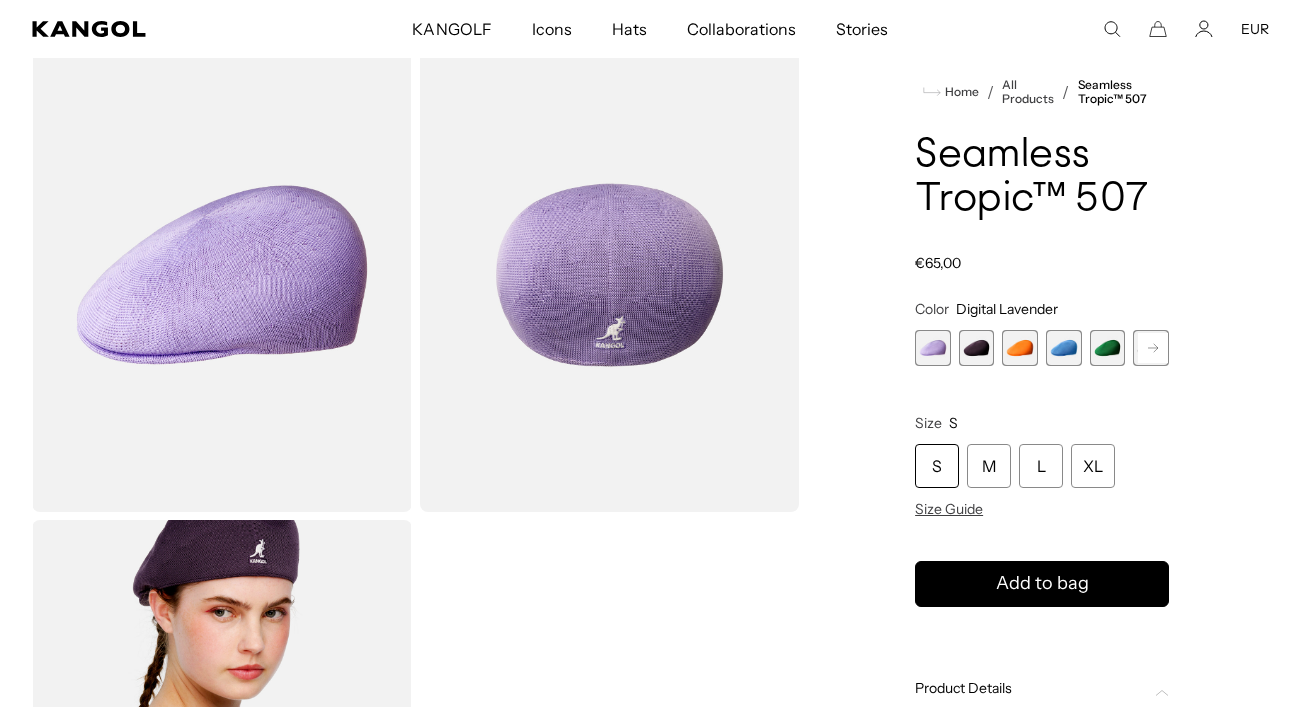 scroll, scrollTop: 0, scrollLeft: 0, axis: both 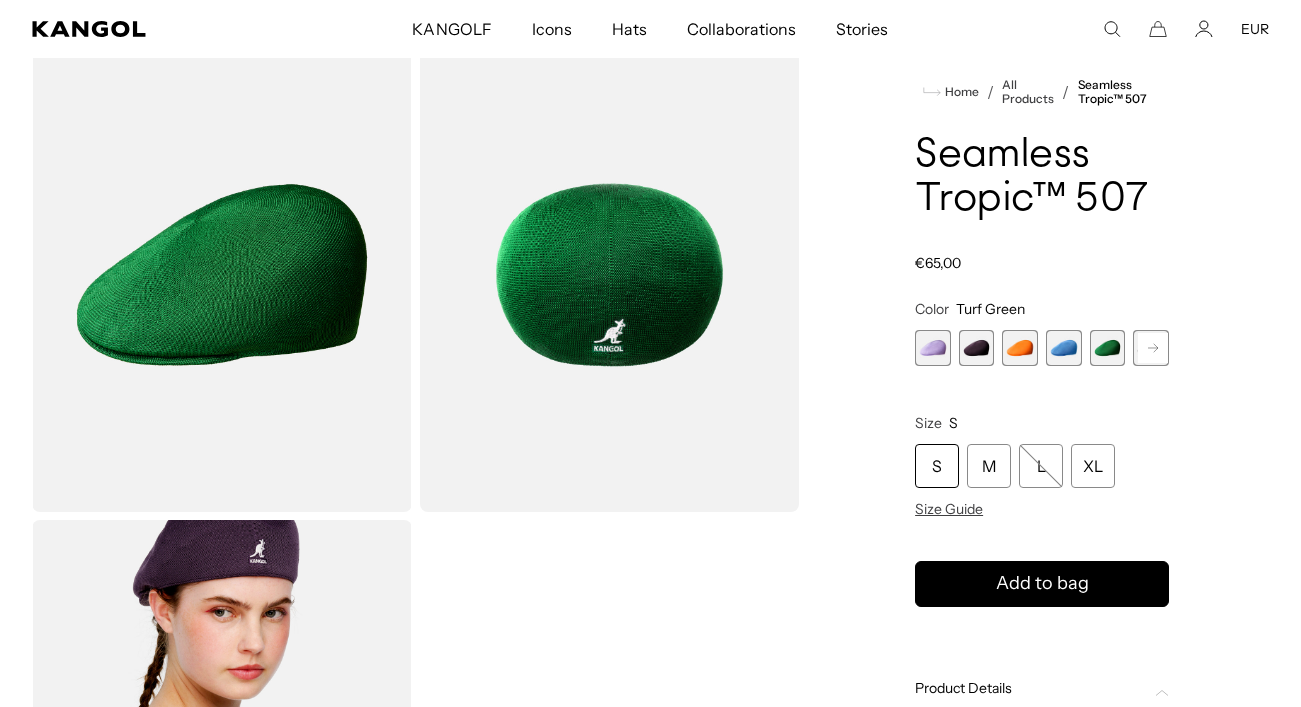 click 